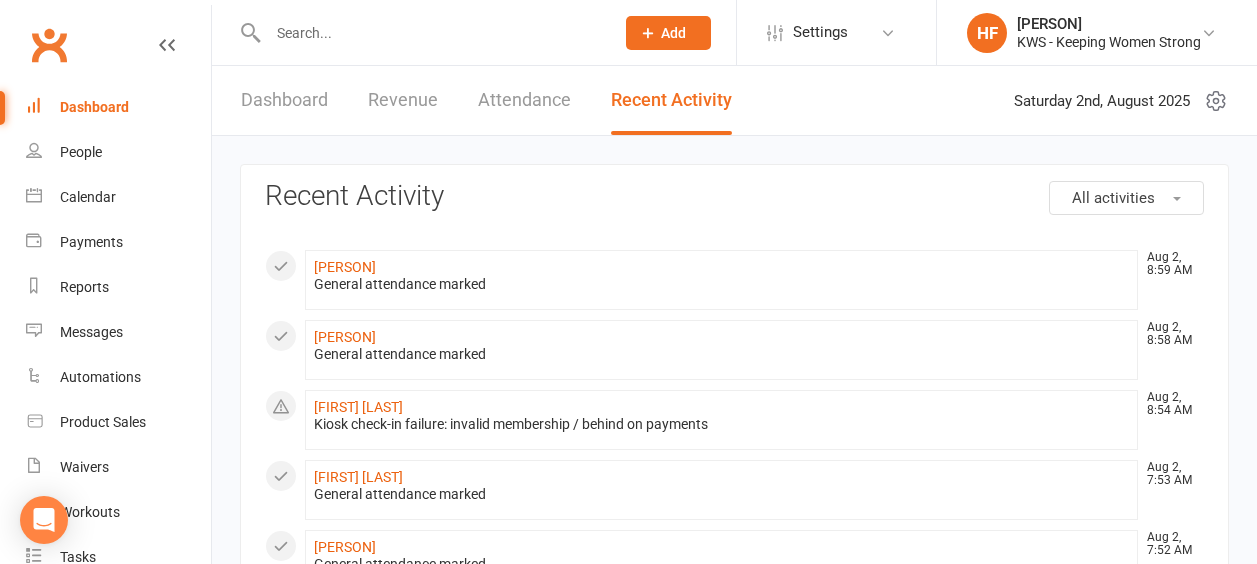 scroll, scrollTop: 0, scrollLeft: 0, axis: both 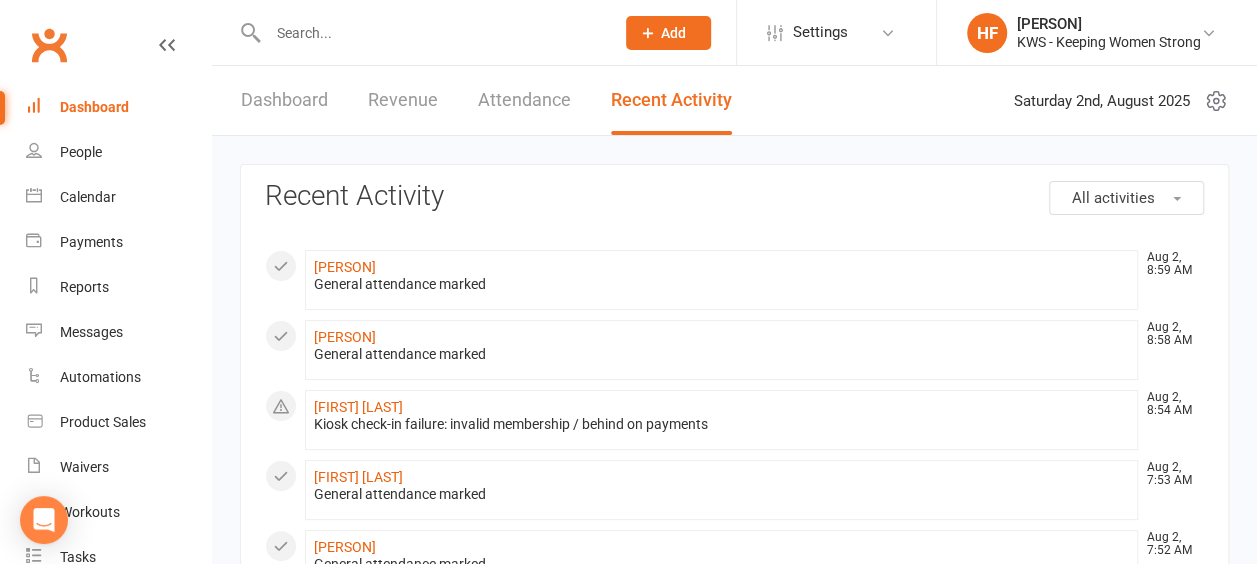 click at bounding box center (431, 33) 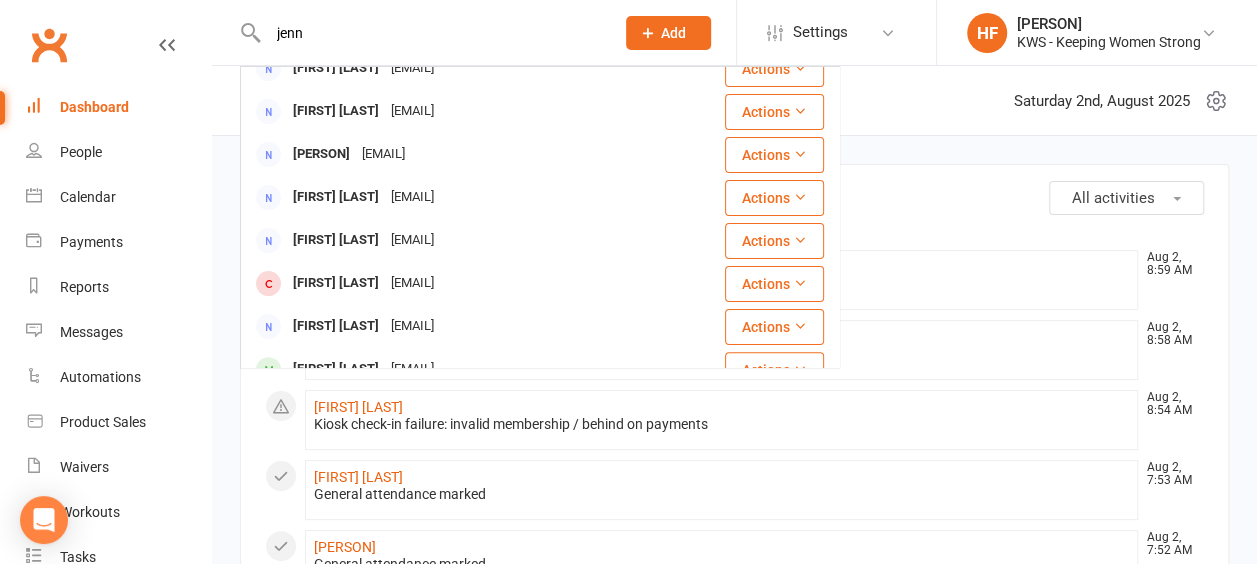 scroll, scrollTop: 200, scrollLeft: 0, axis: vertical 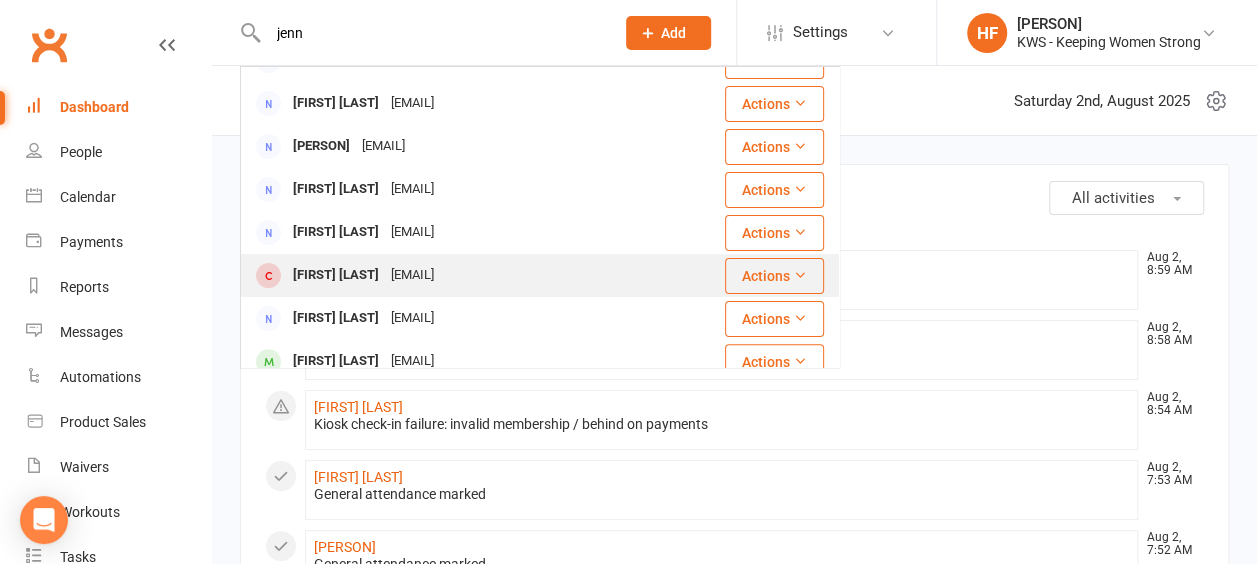 type on "jenn" 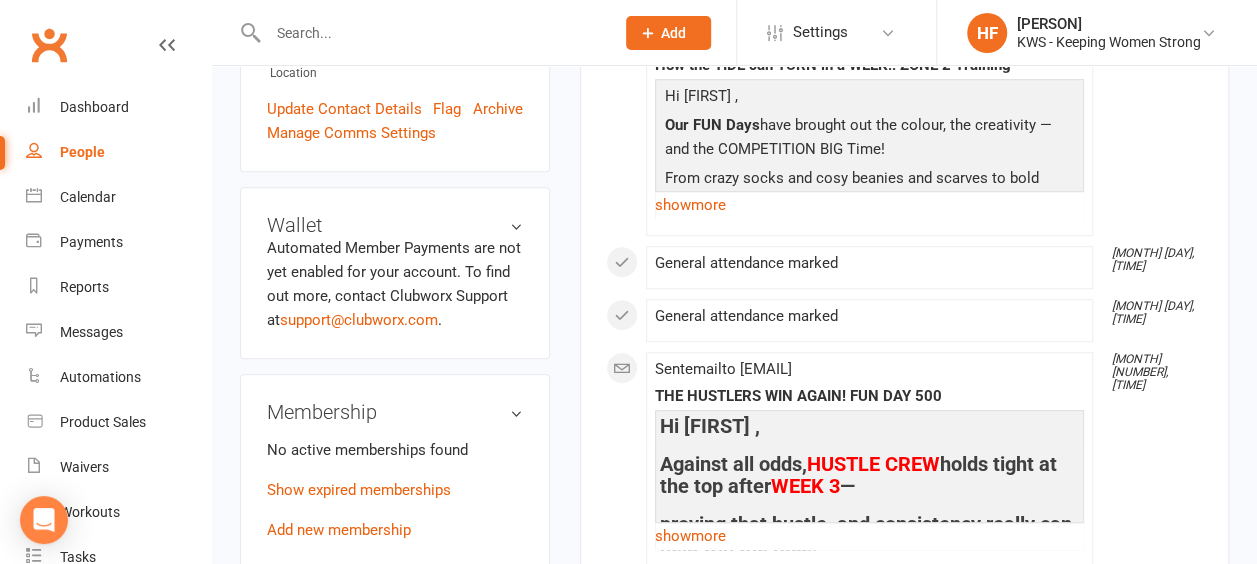 scroll, scrollTop: 600, scrollLeft: 0, axis: vertical 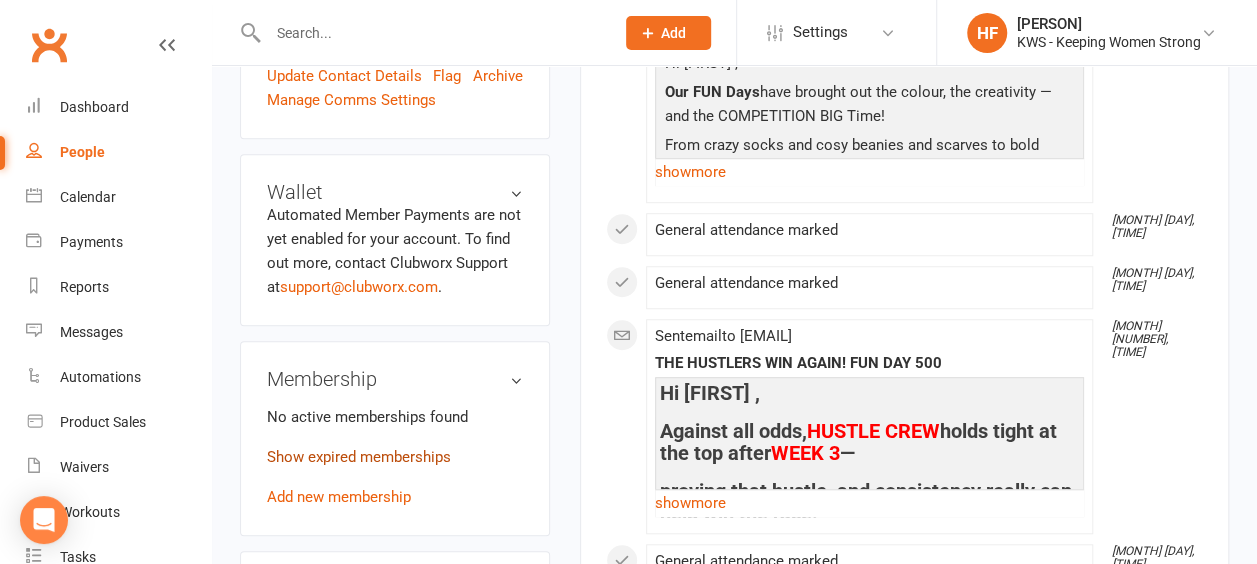 click on "Show expired memberships" at bounding box center [359, 457] 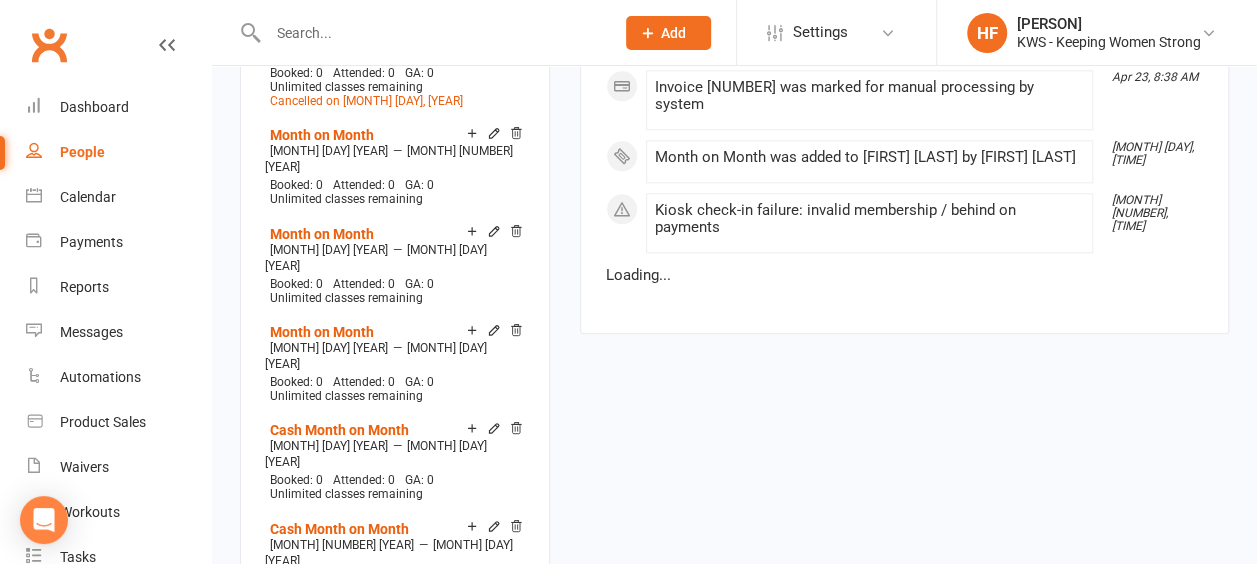 scroll, scrollTop: 5000, scrollLeft: 0, axis: vertical 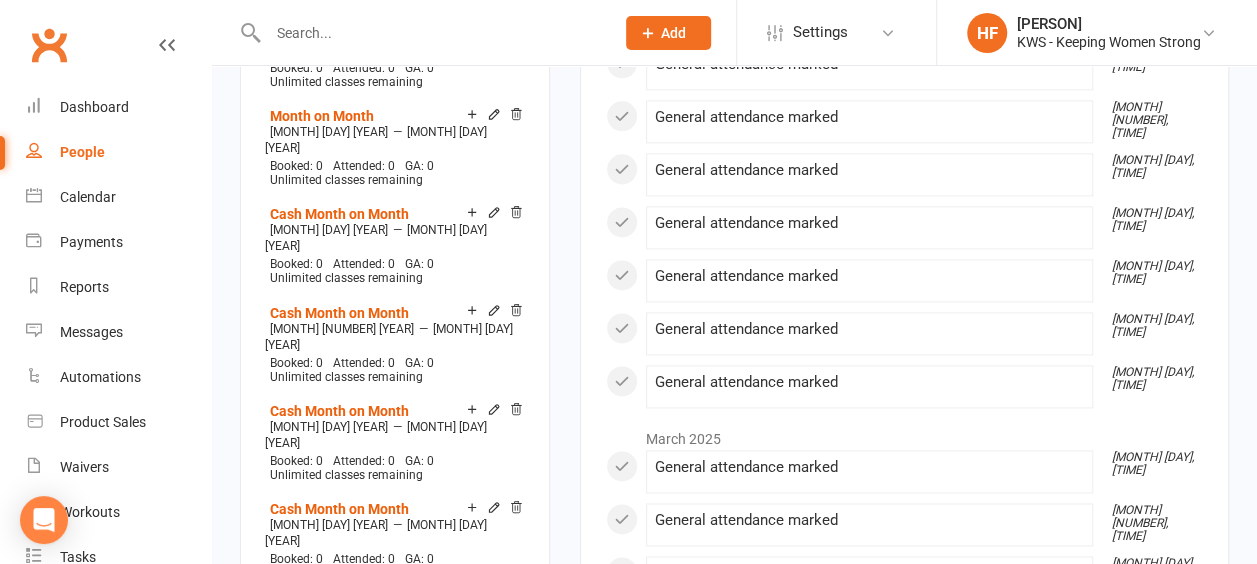 click on "Add new membership" at bounding box center (339, 849) 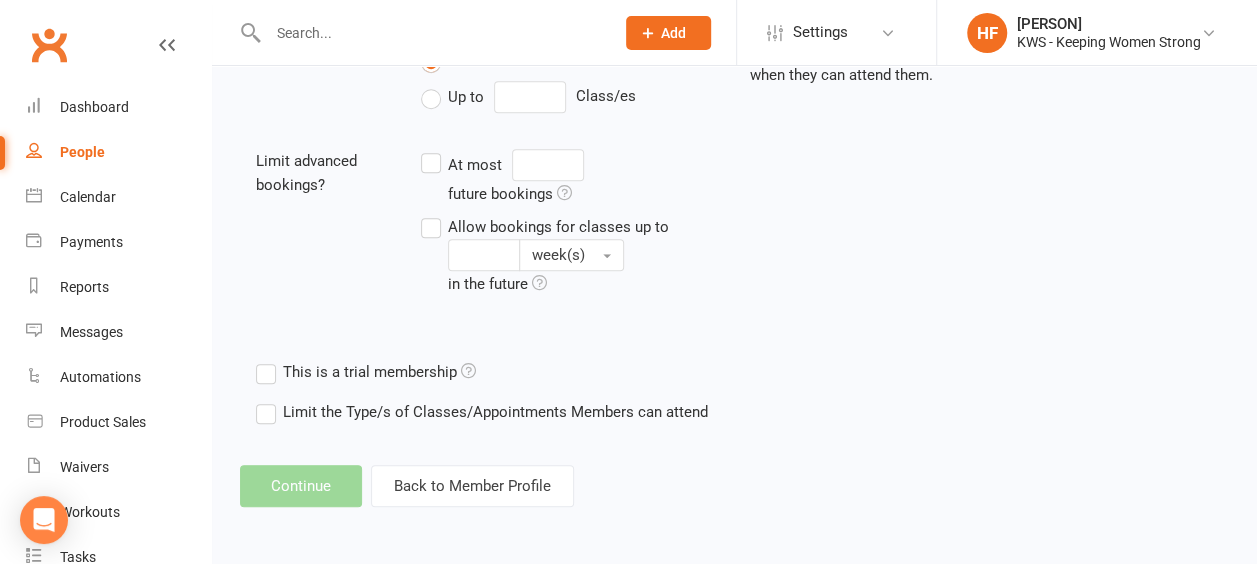 scroll, scrollTop: 0, scrollLeft: 0, axis: both 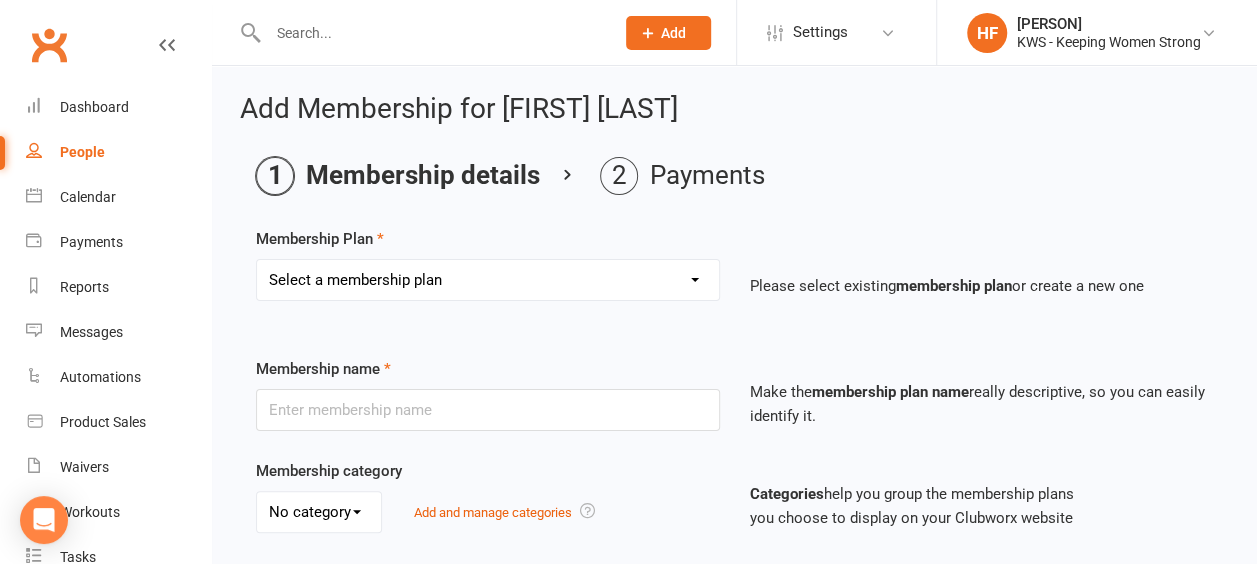 click on "Select a membership plan Create new Membership Plan Continual Monthly Membership [PRICE] Month on Month [NUMBER] Month Prepaid Staff Continual monthly membership [PRICE] Continual monthly membership [PRICE] [NUMBER] Week Promotion KWS [NUMBER] PAK KWS [NUMBER] PAK KWS [NUMBER] PAK [NUMBER] 12 Month Prepaid [PRICE] [NUMBER] Weeks Promotion" at bounding box center [488, 280] 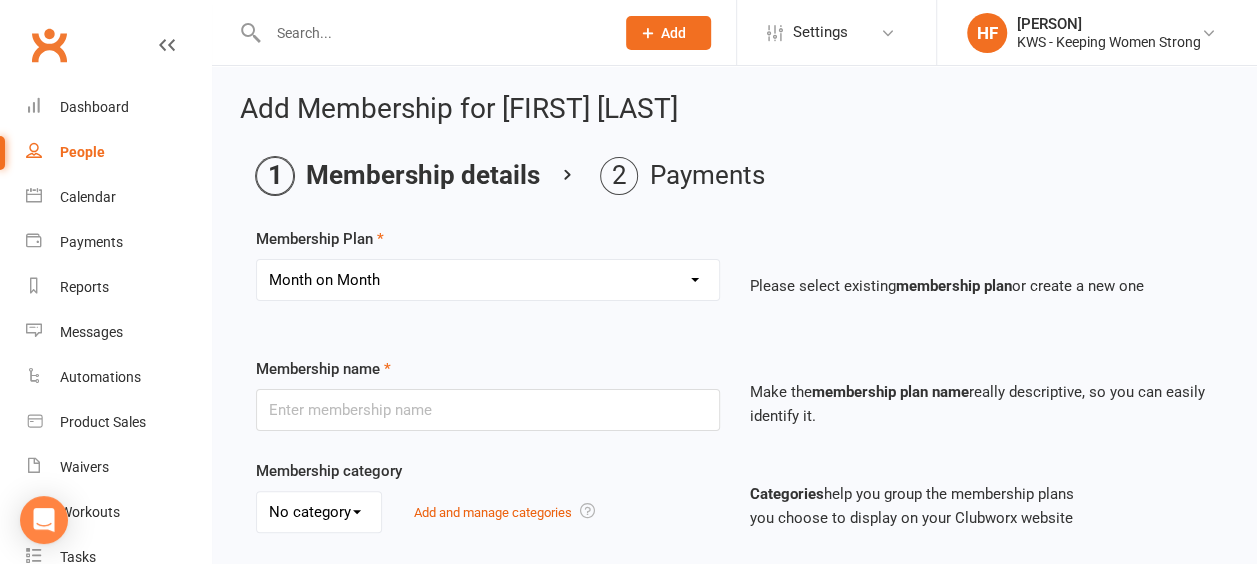 click on "Select a membership plan Create new Membership Plan Continual Monthly Membership [PRICE] Month on Month [NUMBER] Month Prepaid Staff Continual monthly membership [PRICE] Continual monthly membership [PRICE] [NUMBER] Week Promotion KWS [NUMBER] PAK KWS [NUMBER] PAK KWS [NUMBER] PAK [NUMBER] 12 Month Prepaid [PRICE] [NUMBER] Weeks Promotion" at bounding box center (488, 280) 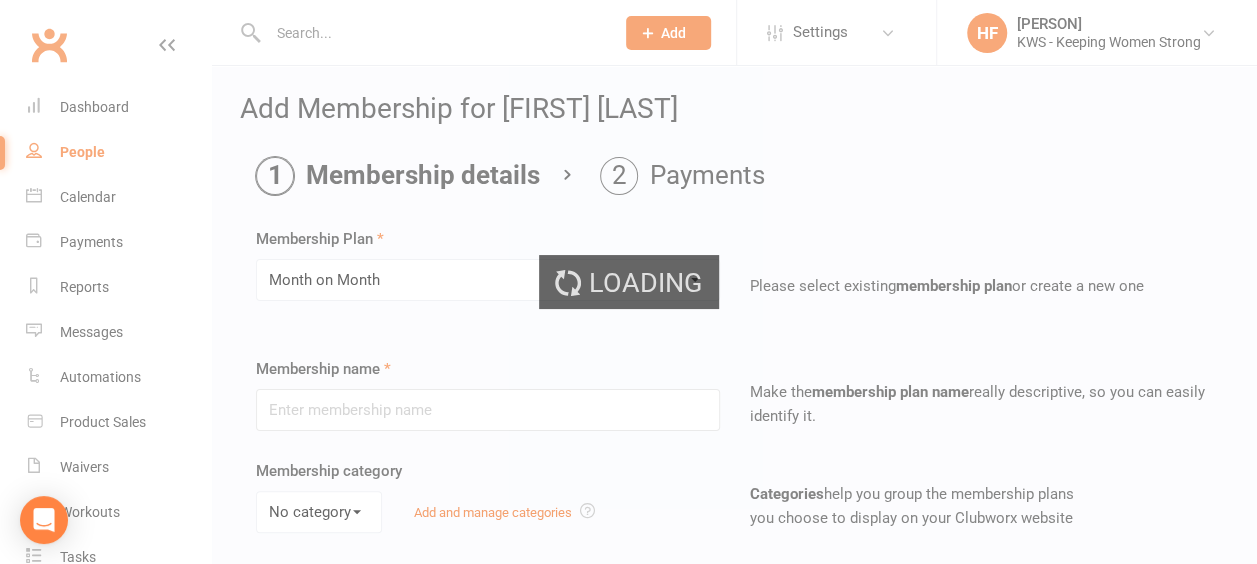 type on "Month on Month" 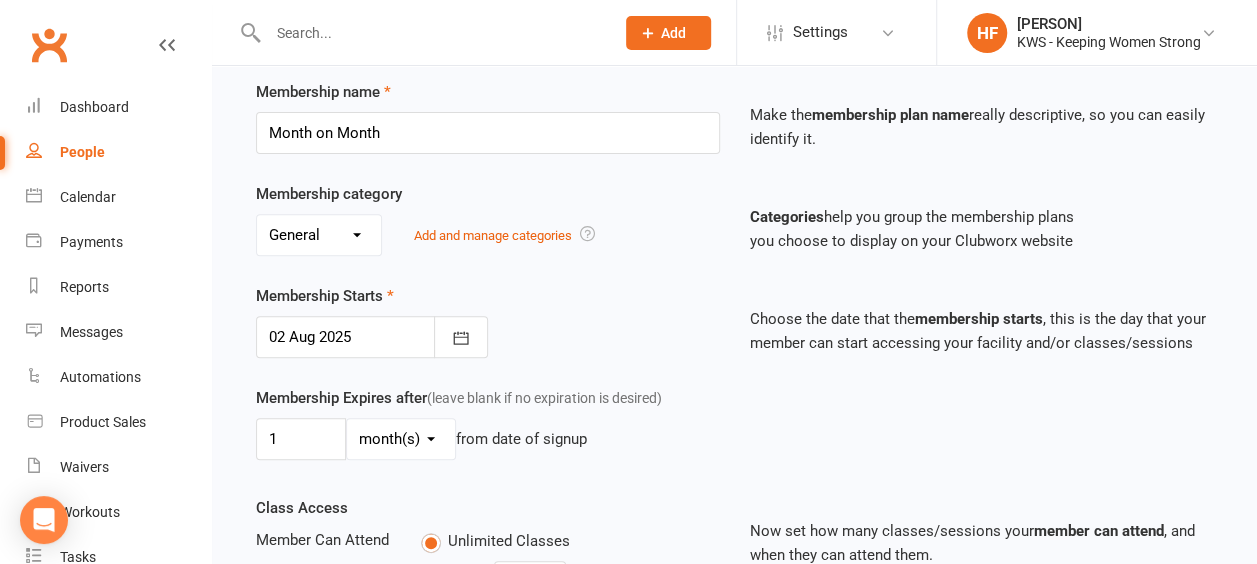 scroll, scrollTop: 300, scrollLeft: 0, axis: vertical 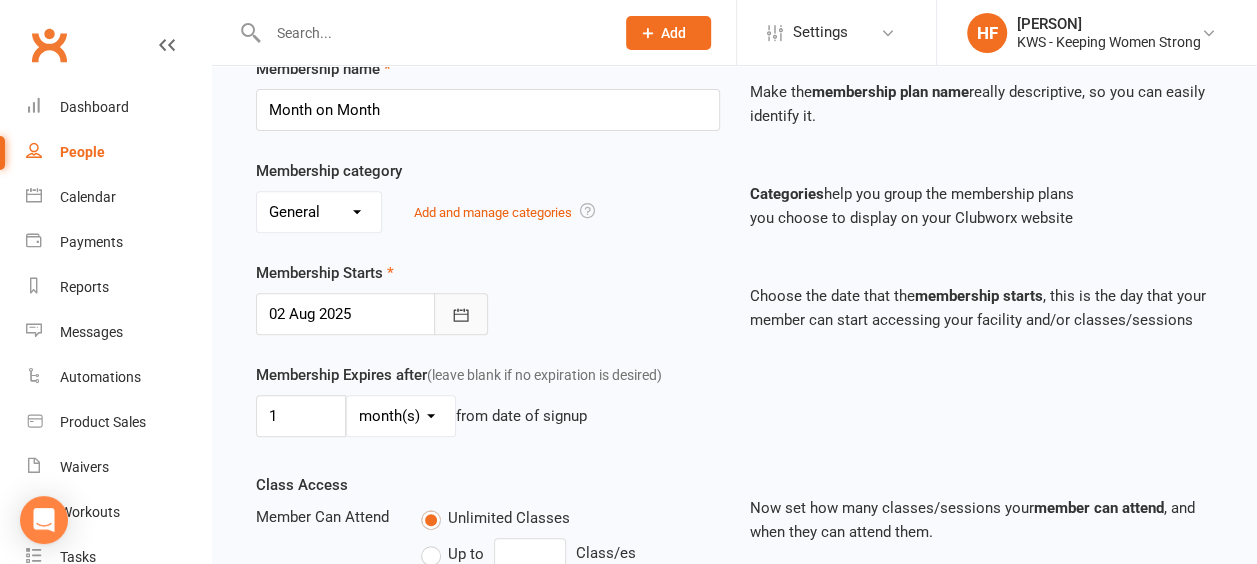 click 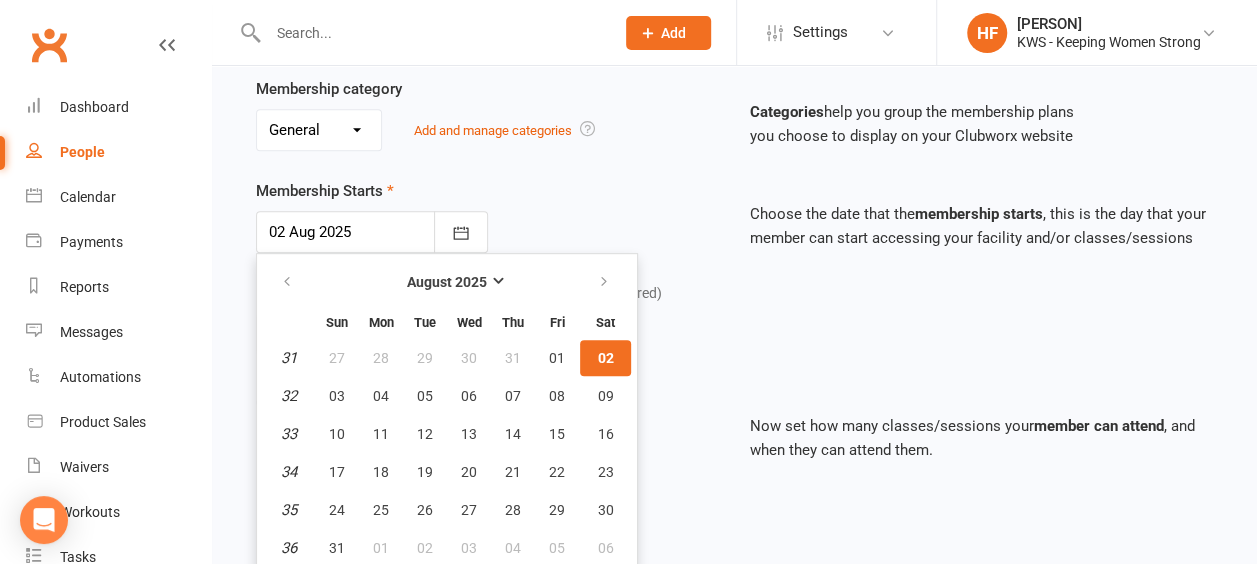 click on "Membership Starts 02 Aug 2025
August 2025
Sun Mon Tue Wed Thu Fri Sat
31
27
28
29
30
31
01
02
32
03
04
05
06
07
08
09
33
10
11
12
13
14
15
16
34
17
18
19
20
21
22
23
35
24
25
26
27
28
29
30
36 31" at bounding box center [488, 216] 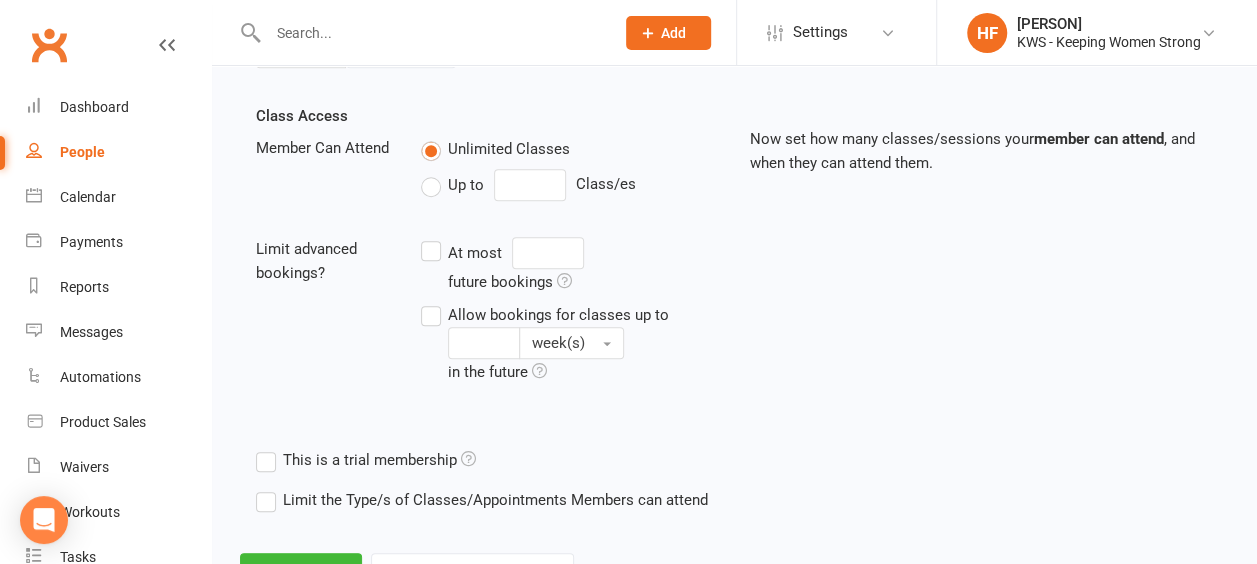 scroll, scrollTop: 750, scrollLeft: 0, axis: vertical 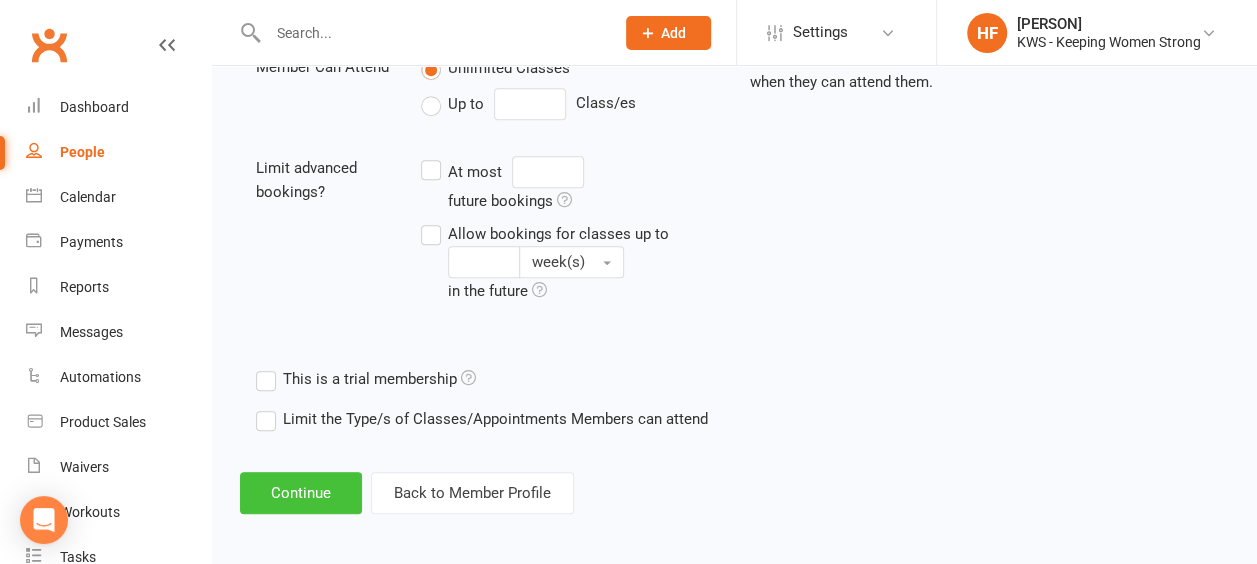 click on "Continue" at bounding box center (301, 493) 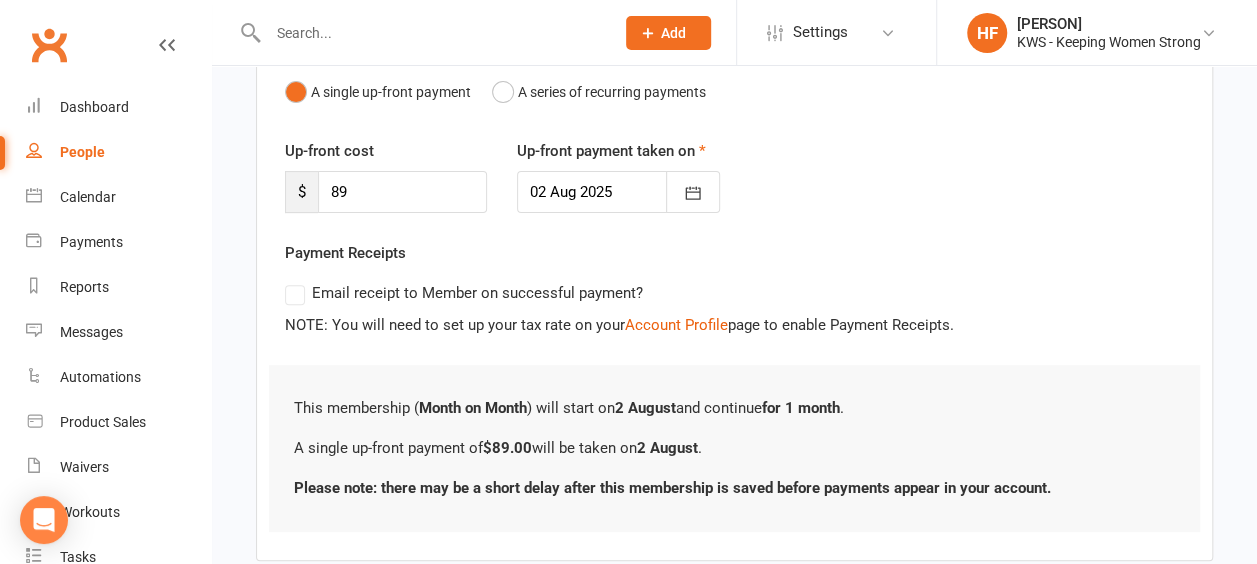 scroll, scrollTop: 326, scrollLeft: 0, axis: vertical 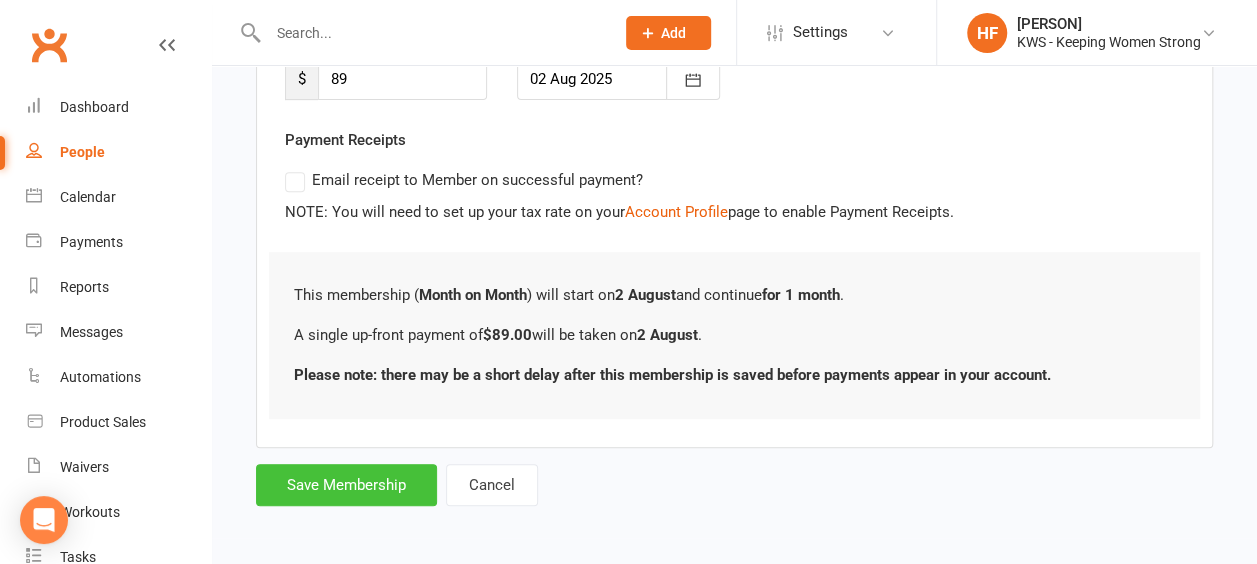 click on "Save Membership" at bounding box center [346, 485] 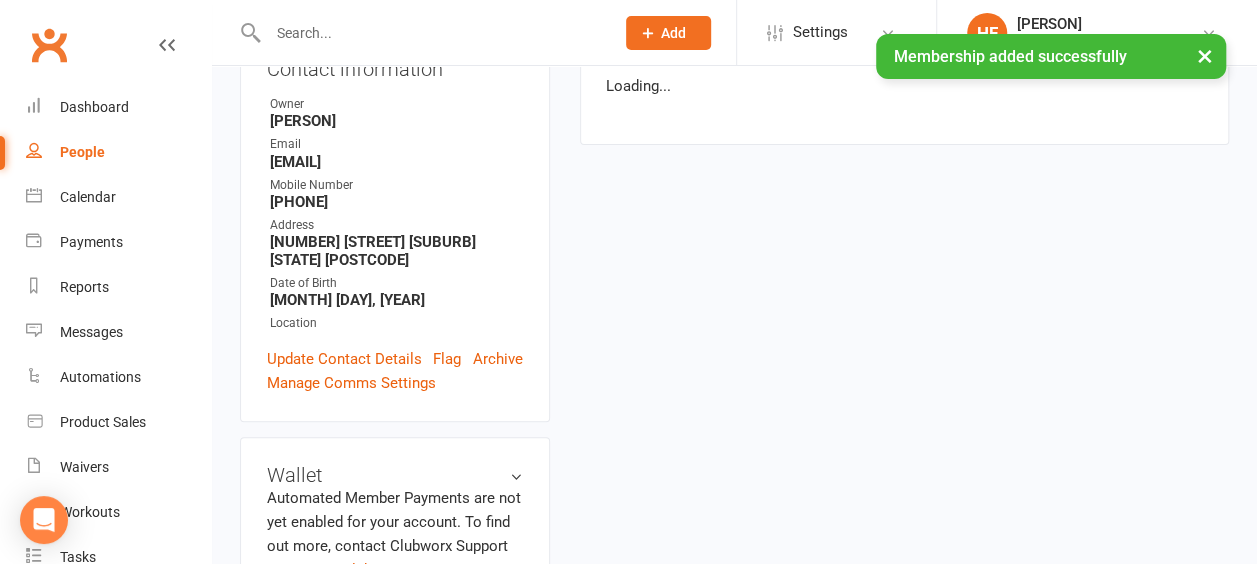 scroll, scrollTop: 0, scrollLeft: 0, axis: both 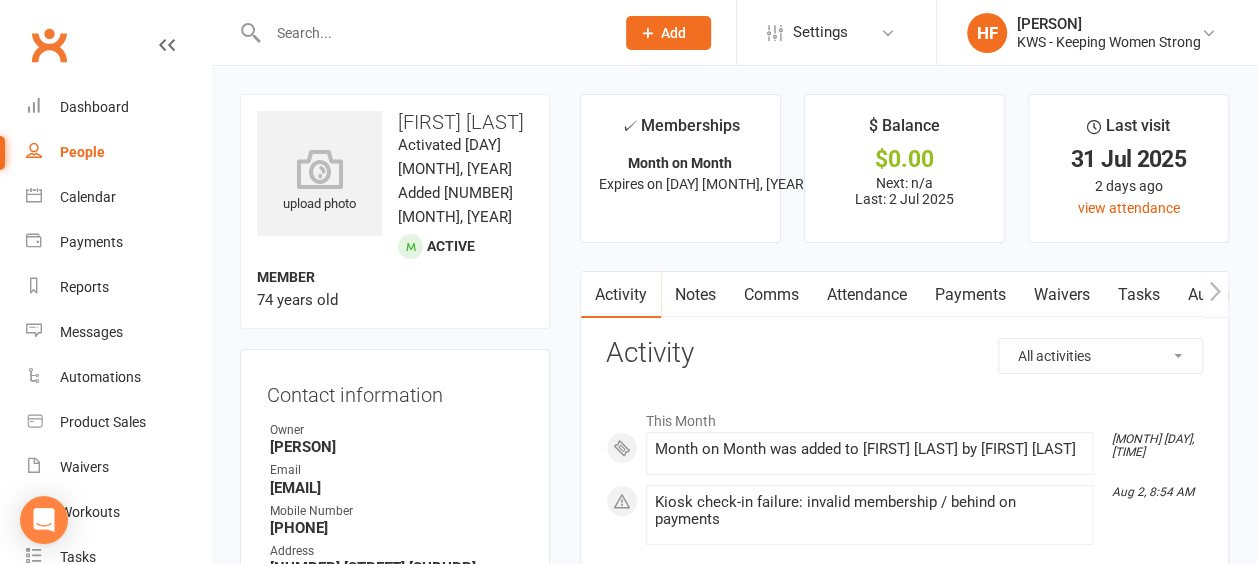 click at bounding box center [431, 33] 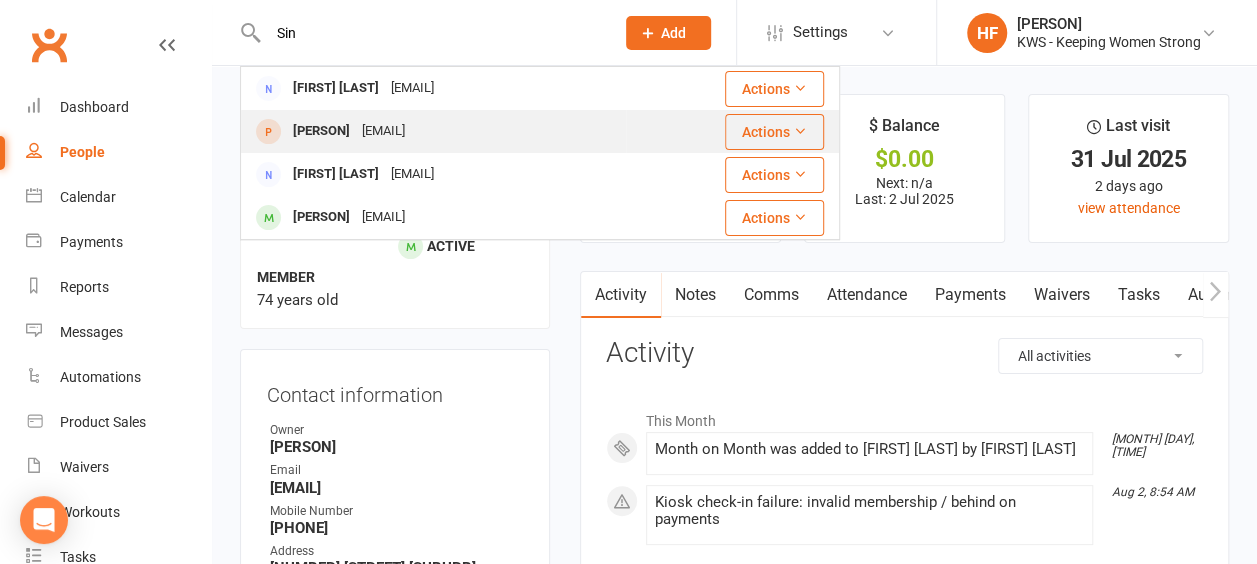 type on "Sin" 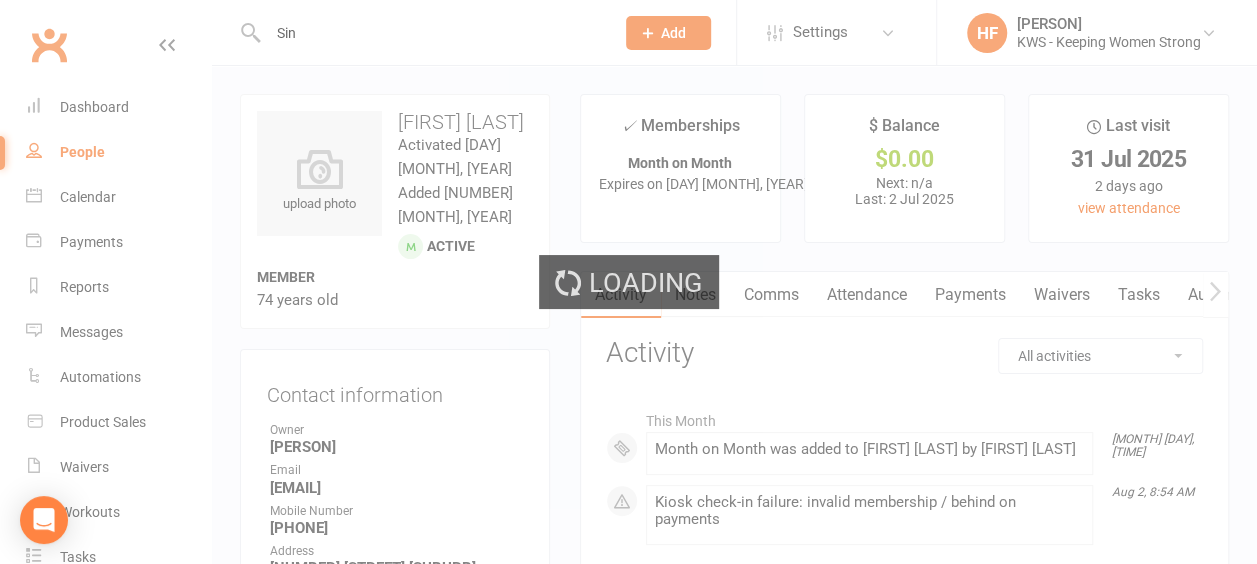type 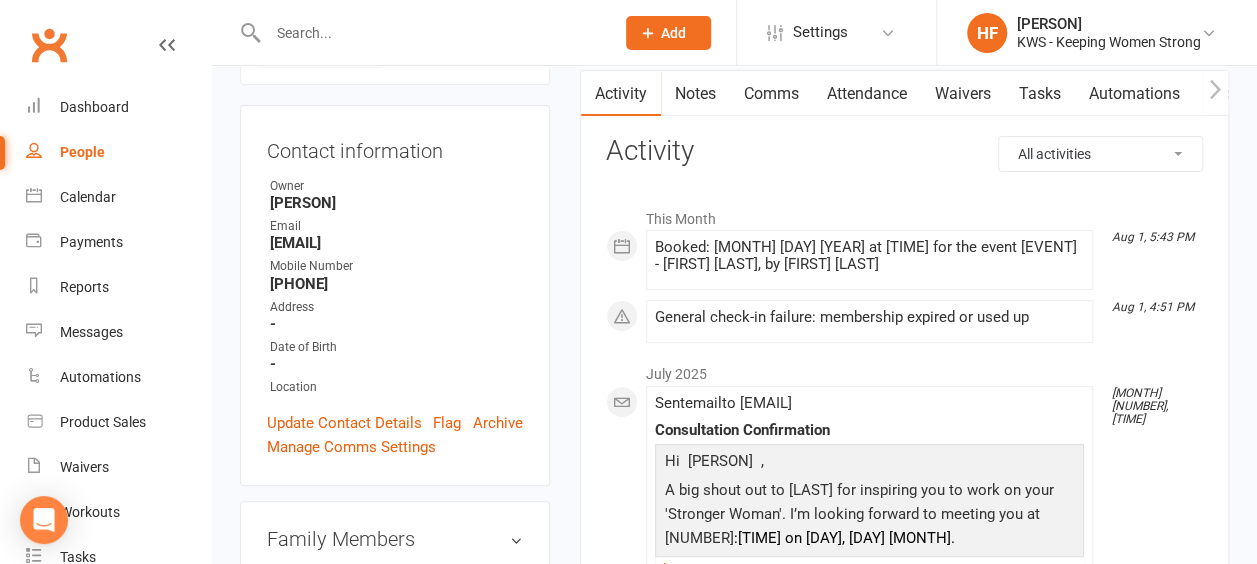 scroll, scrollTop: 200, scrollLeft: 0, axis: vertical 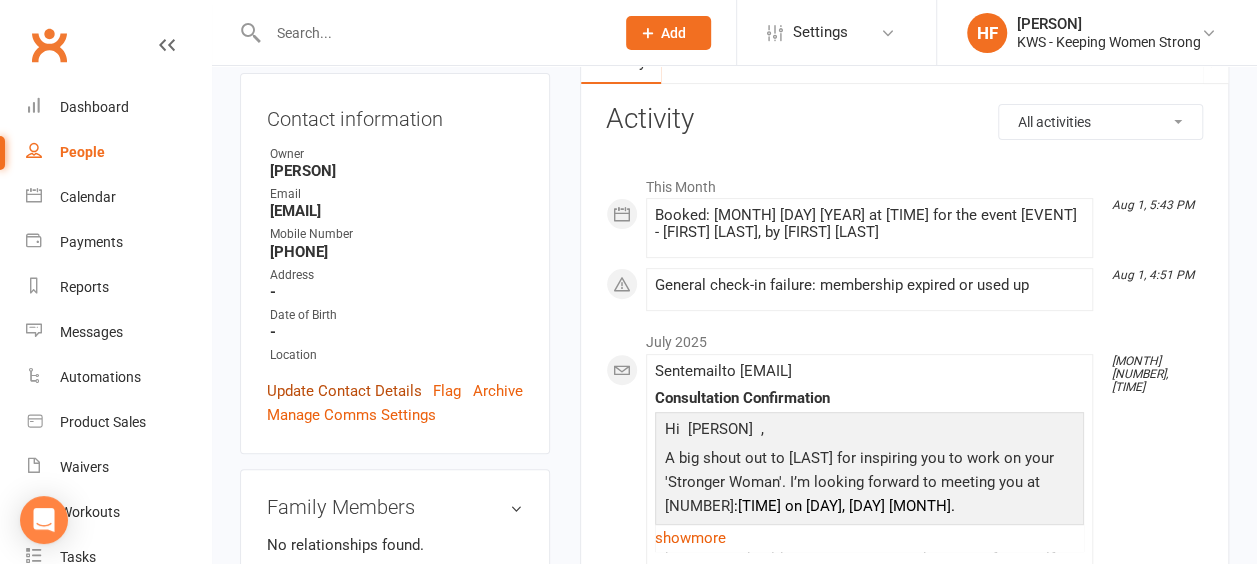 click on "Update Contact Details" at bounding box center (344, 391) 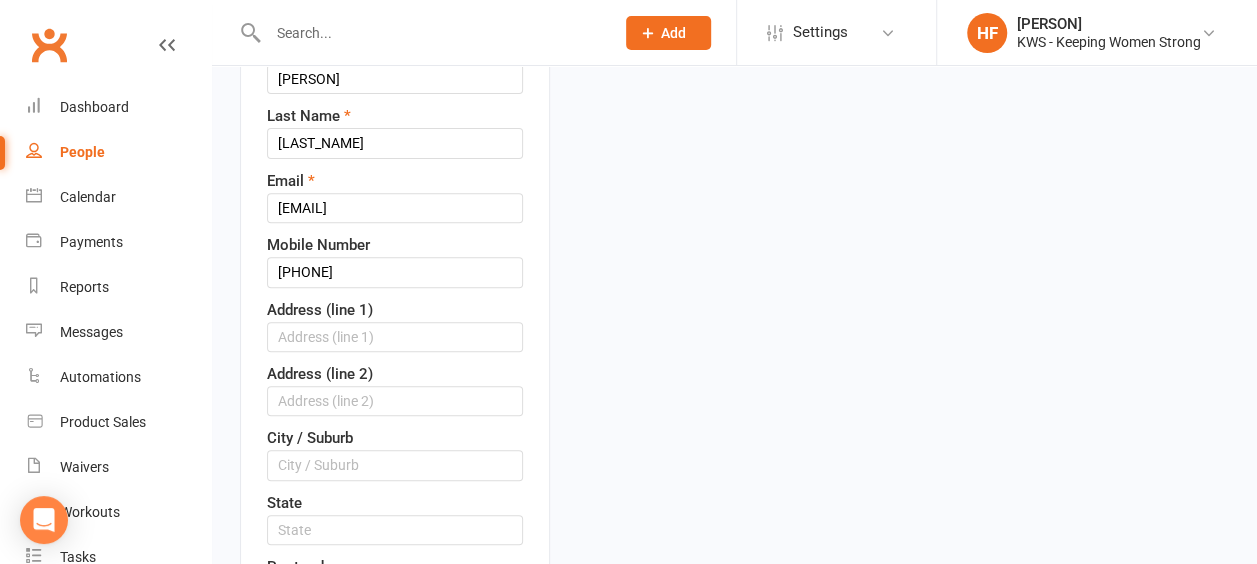 scroll, scrollTop: 394, scrollLeft: 0, axis: vertical 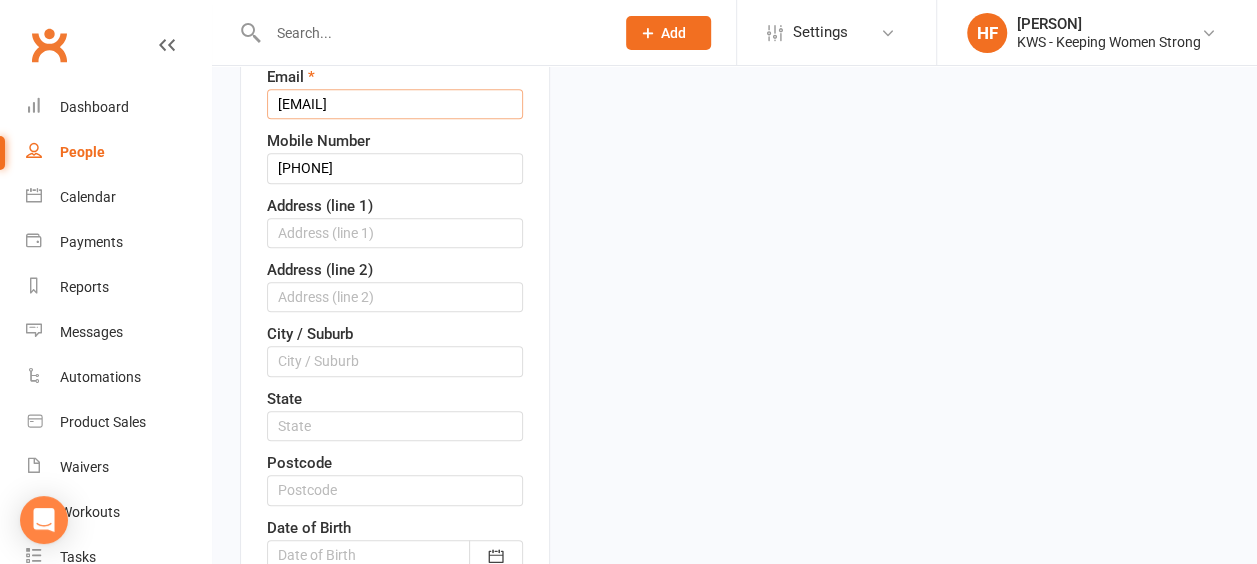 click on "[EMAIL]" at bounding box center (395, 104) 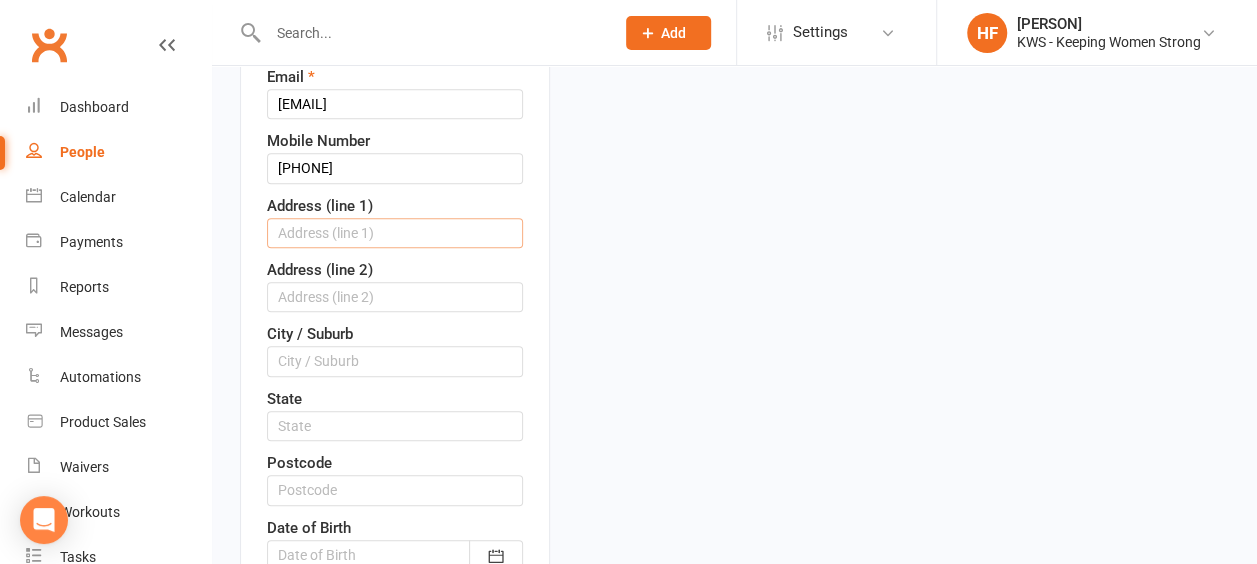 click at bounding box center (395, 233) 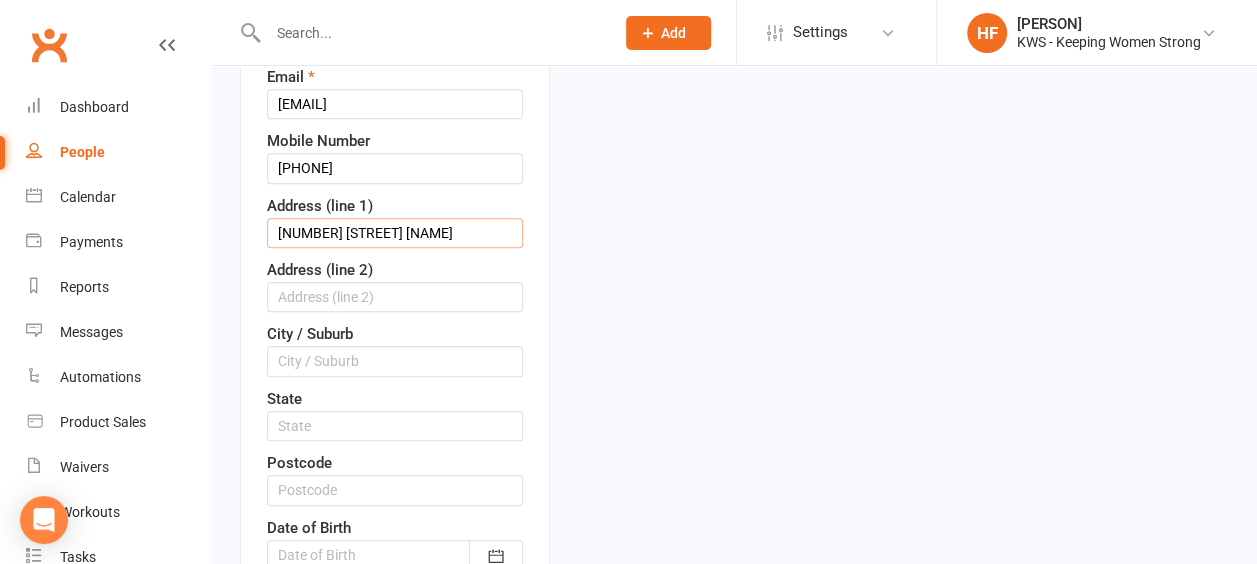 type on "[NUMBER] [STREET] [NAME]" 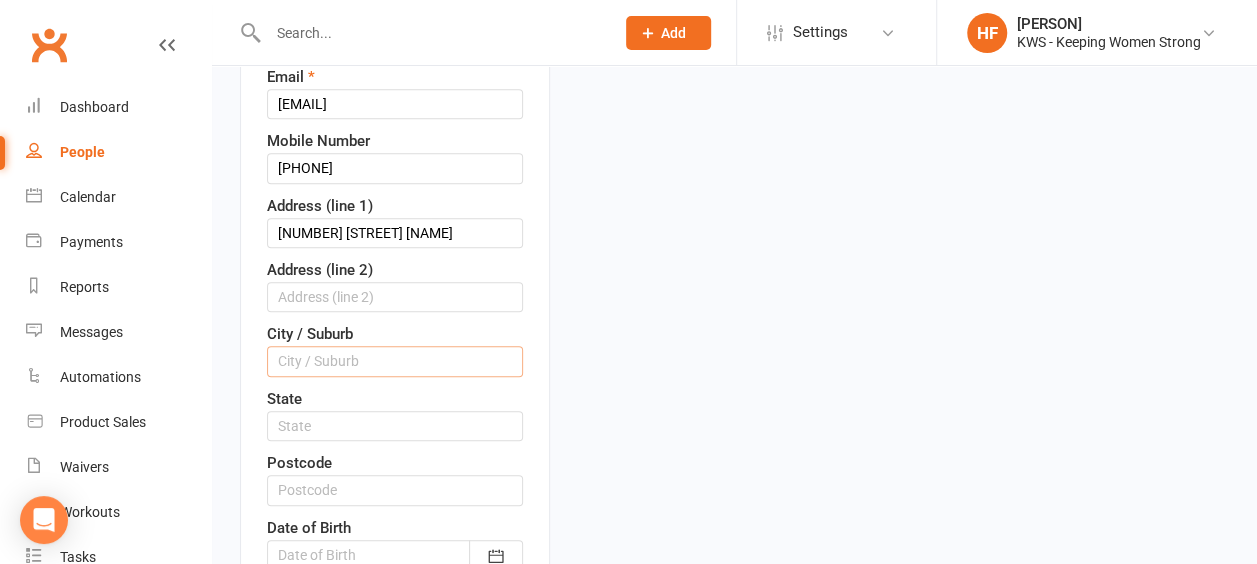 click at bounding box center (395, 361) 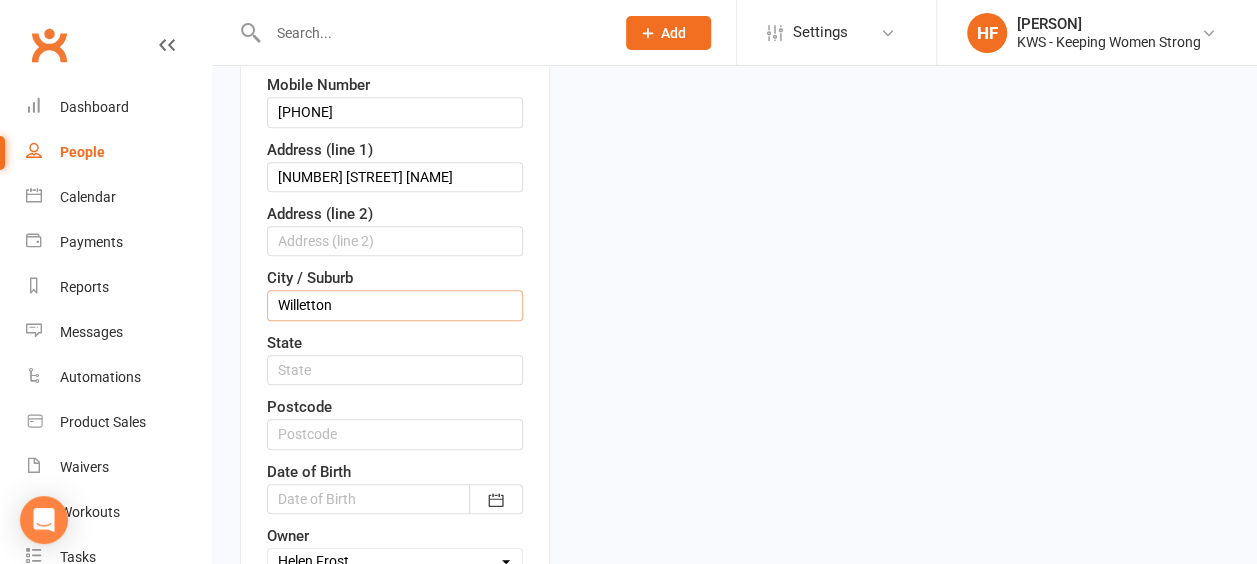 scroll, scrollTop: 494, scrollLeft: 0, axis: vertical 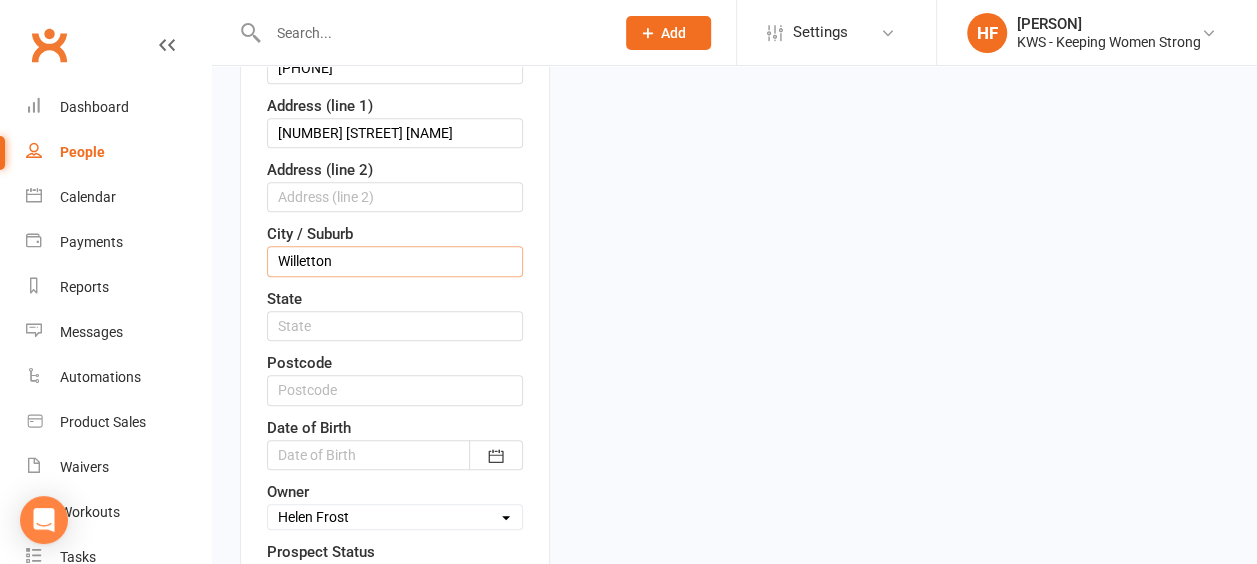 type on "Willetton" 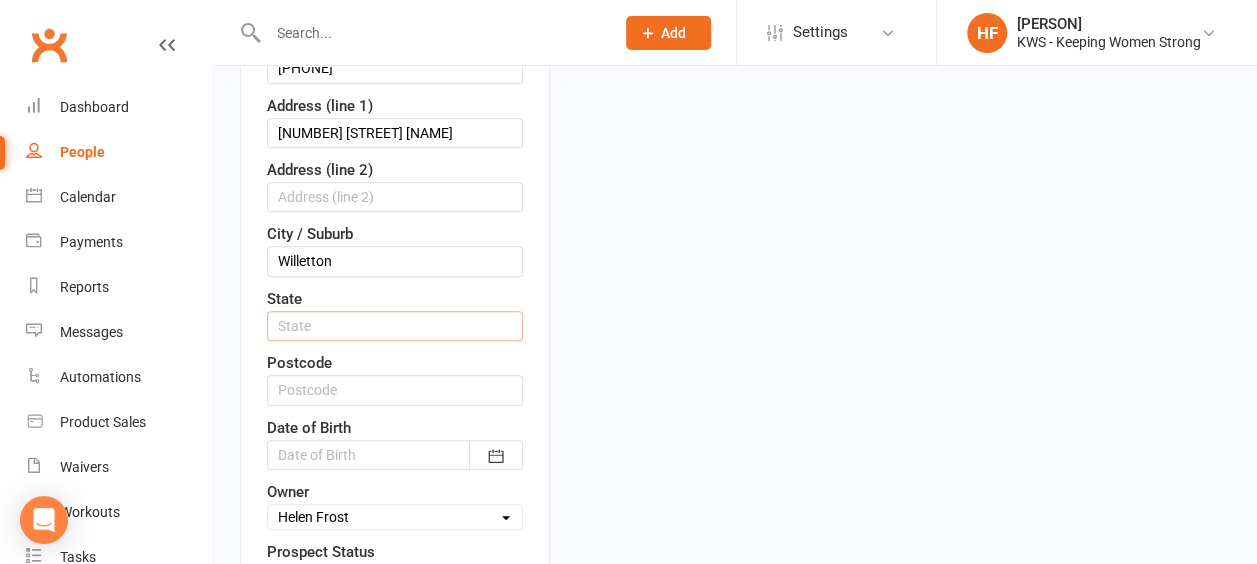 click at bounding box center (395, 326) 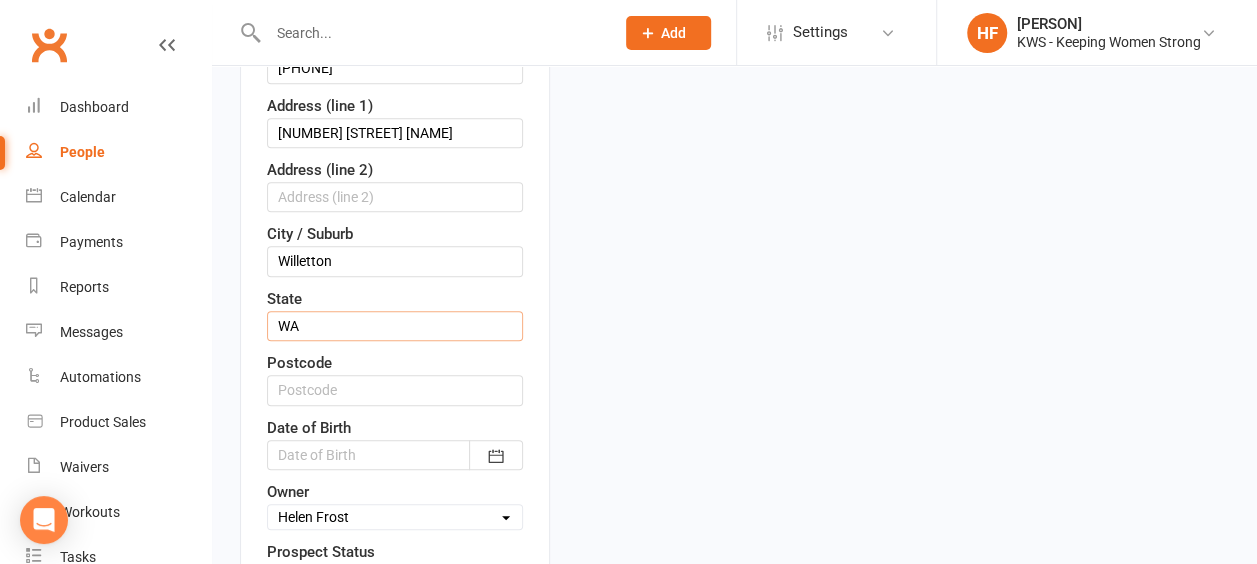 type on "WA" 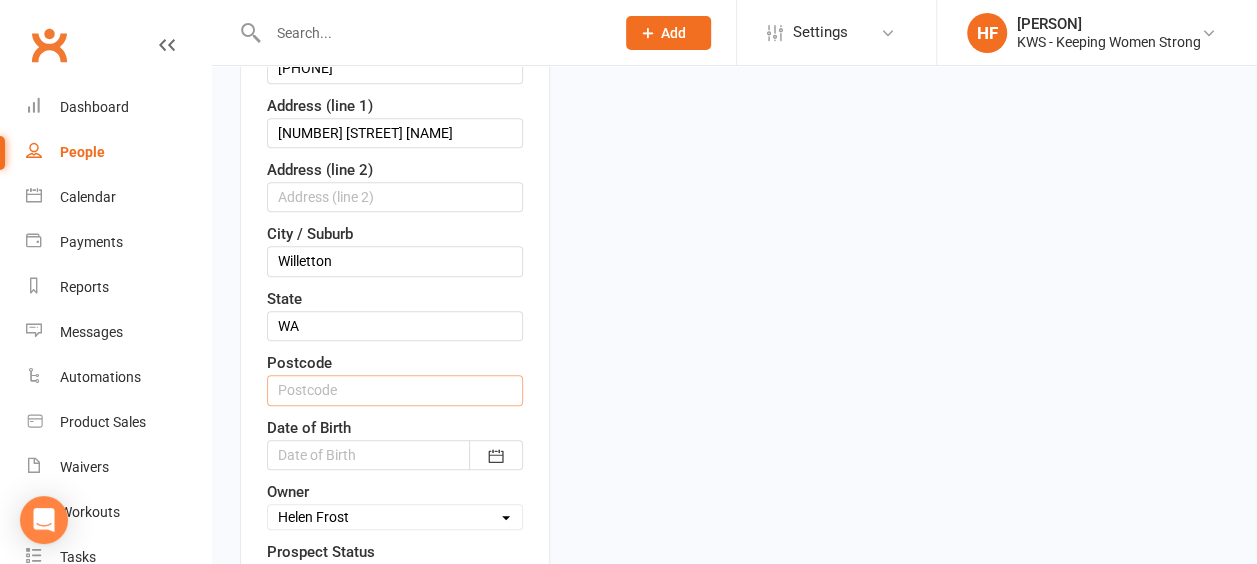 click at bounding box center (395, 390) 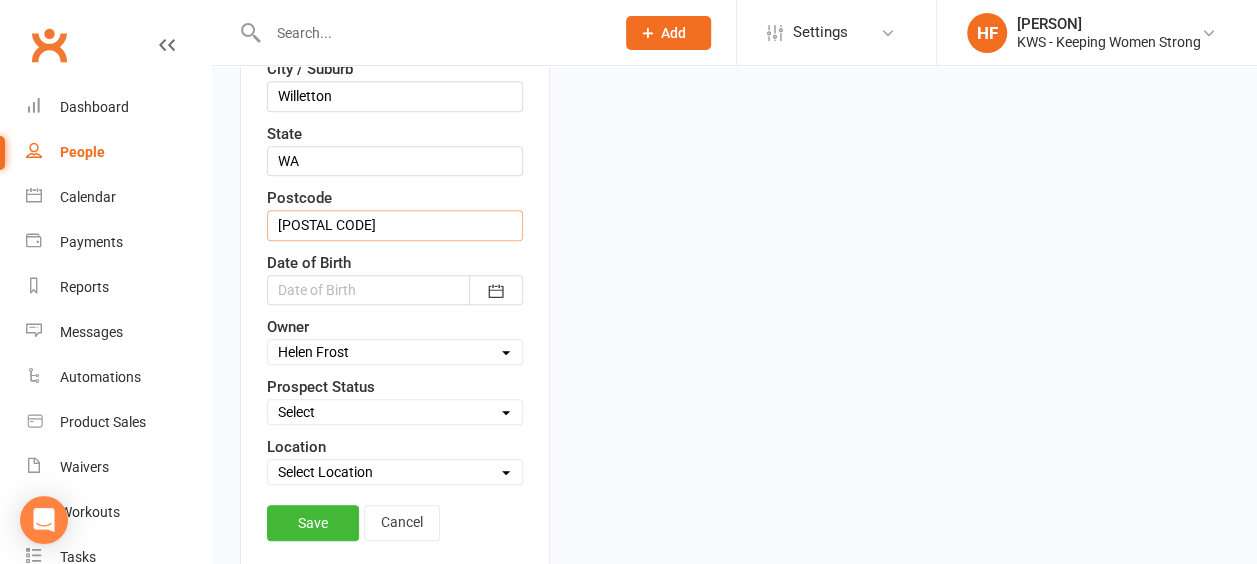 scroll, scrollTop: 694, scrollLeft: 0, axis: vertical 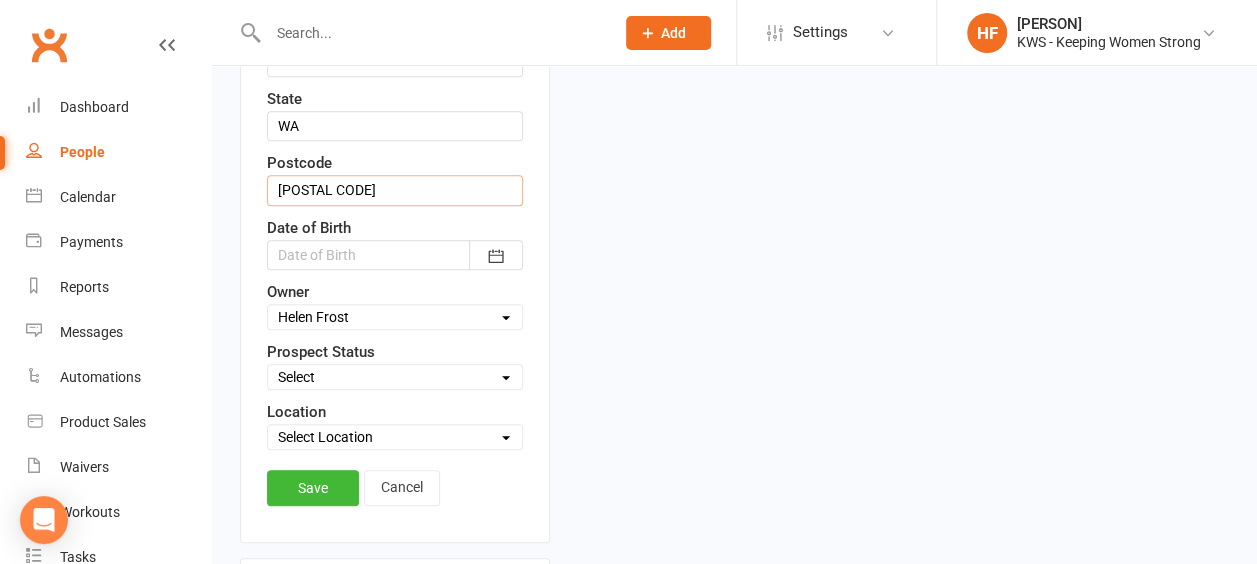 type on "[POSTAL CODE]" 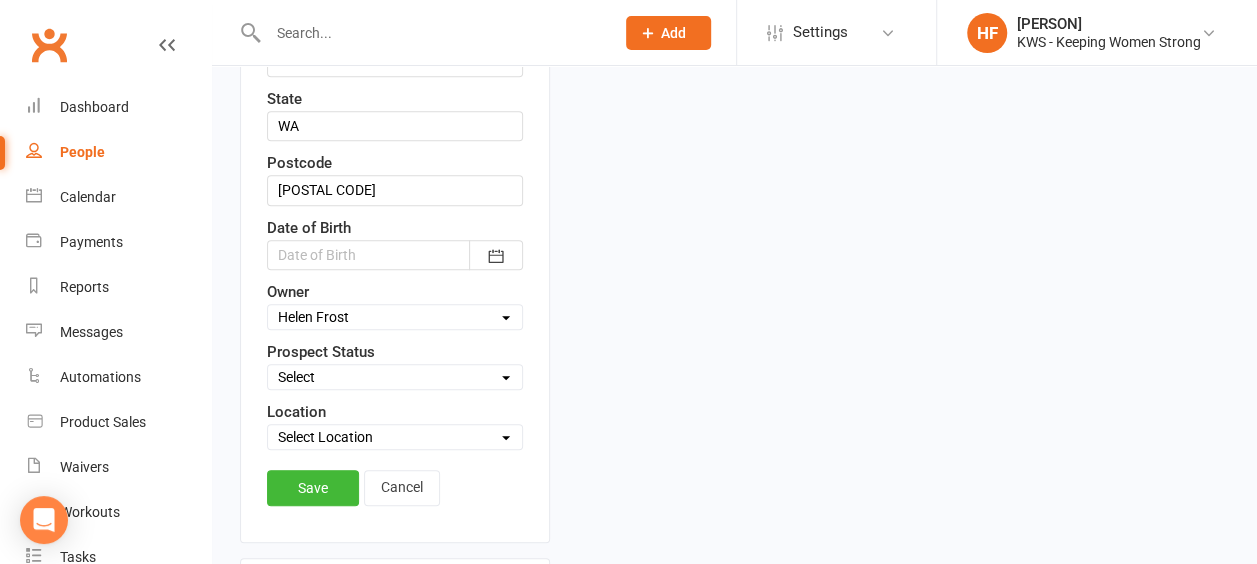 click at bounding box center (395, 255) 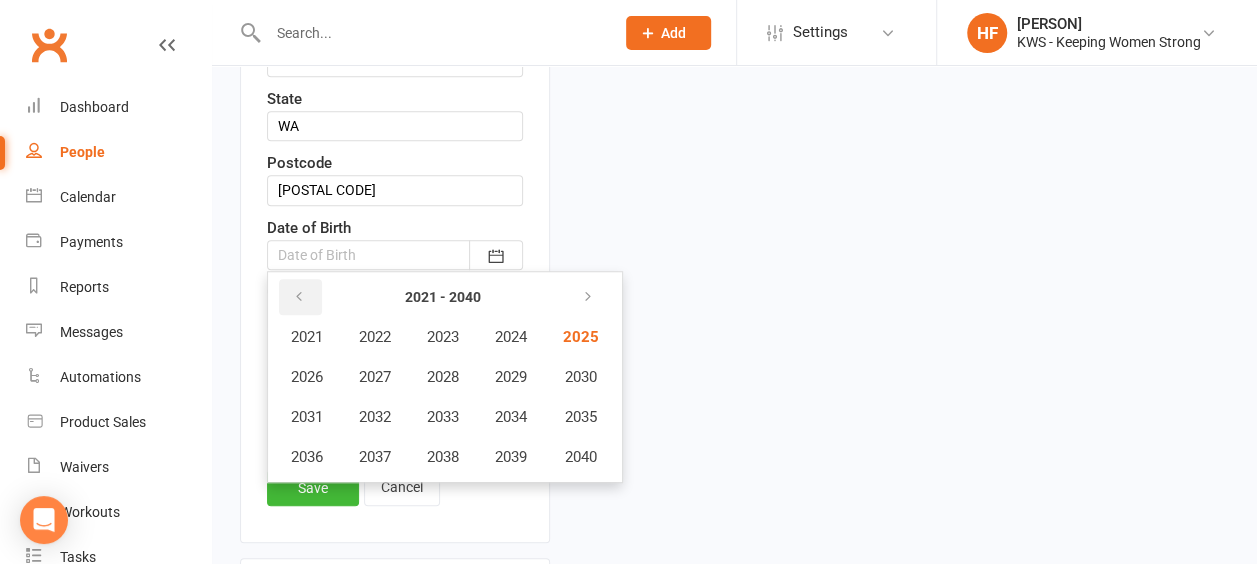 click at bounding box center [299, 297] 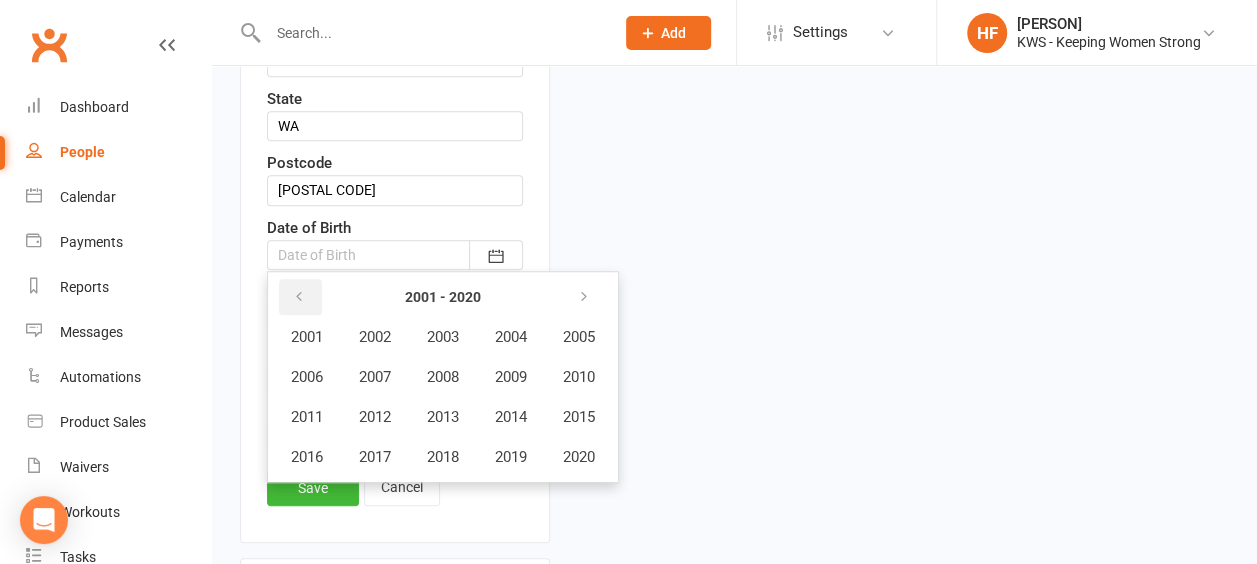 click at bounding box center [299, 297] 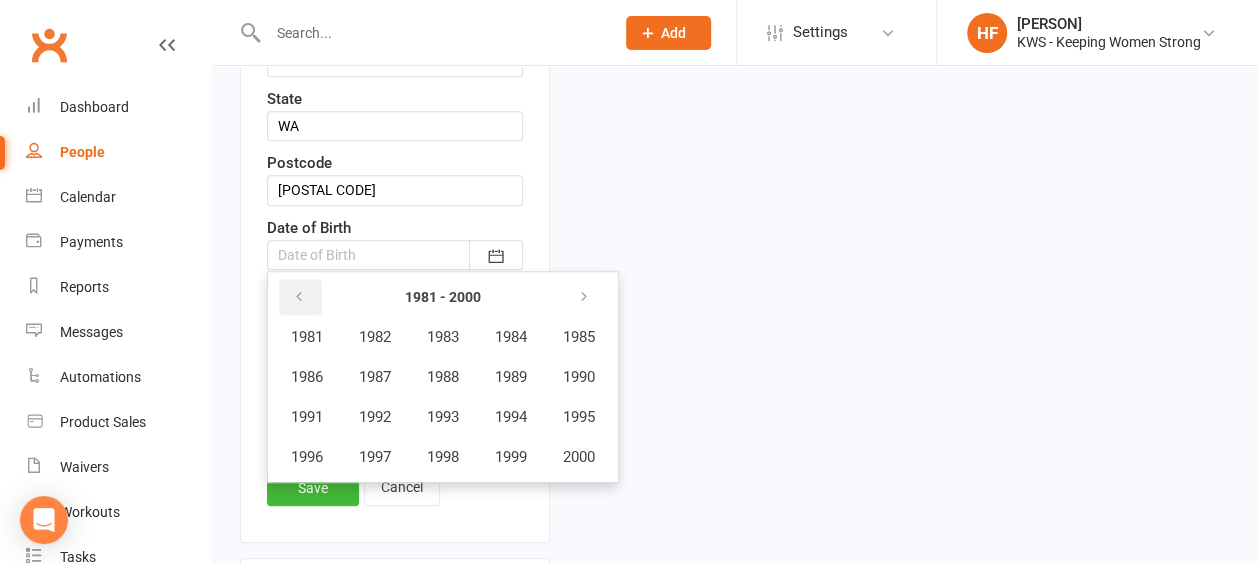 click at bounding box center [299, 297] 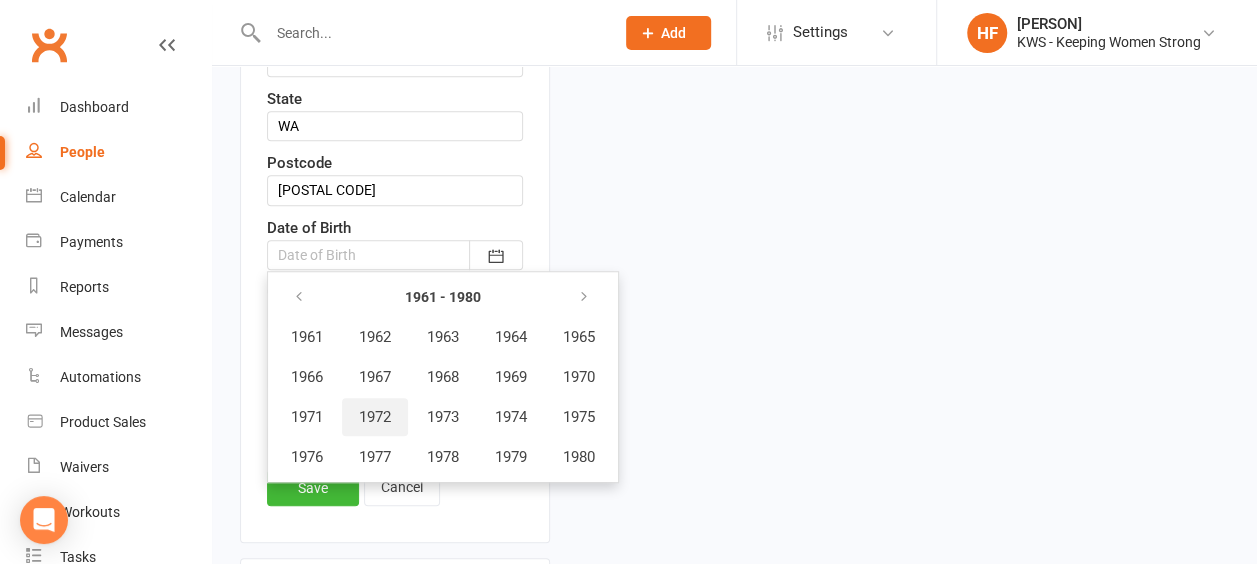 click on "1972" at bounding box center (375, 417) 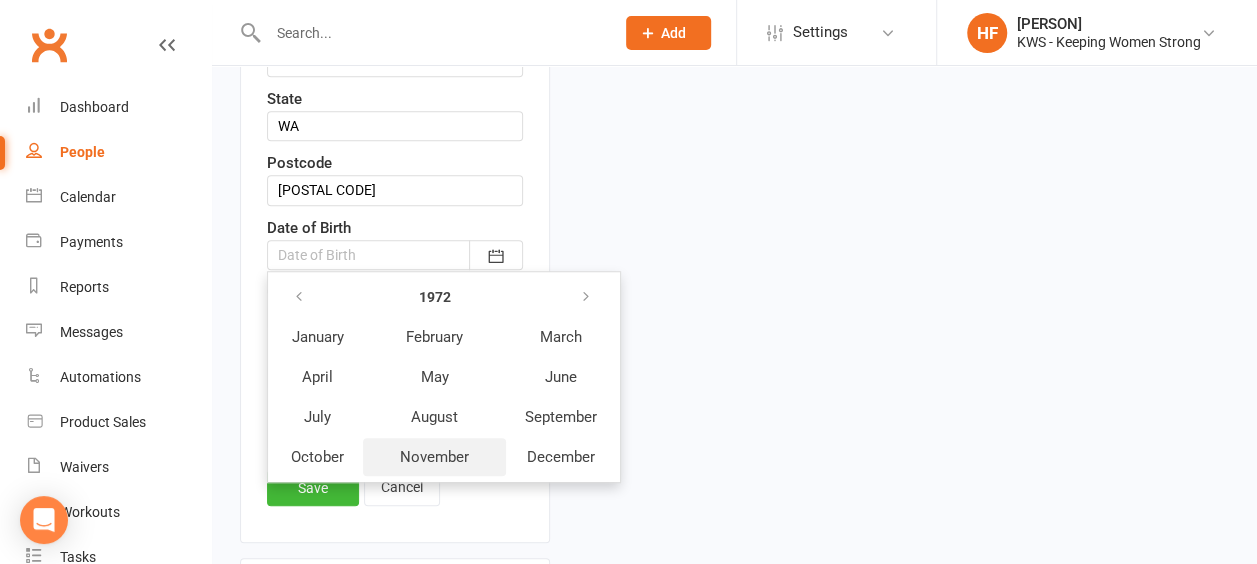 click on "November" at bounding box center [434, 457] 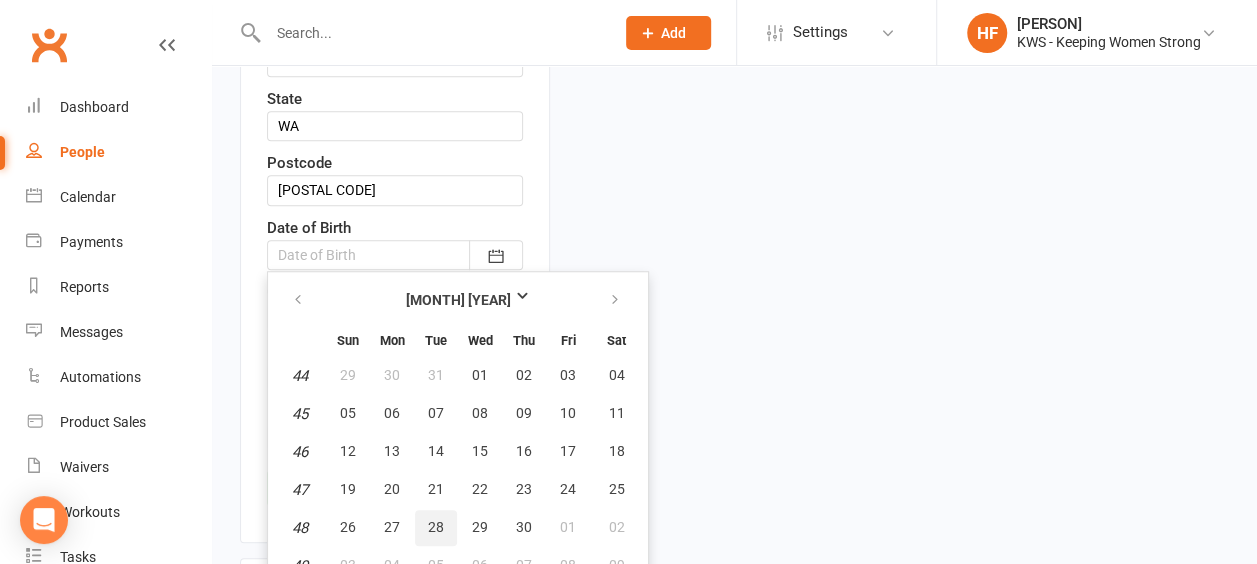 click on "28" at bounding box center (436, 527) 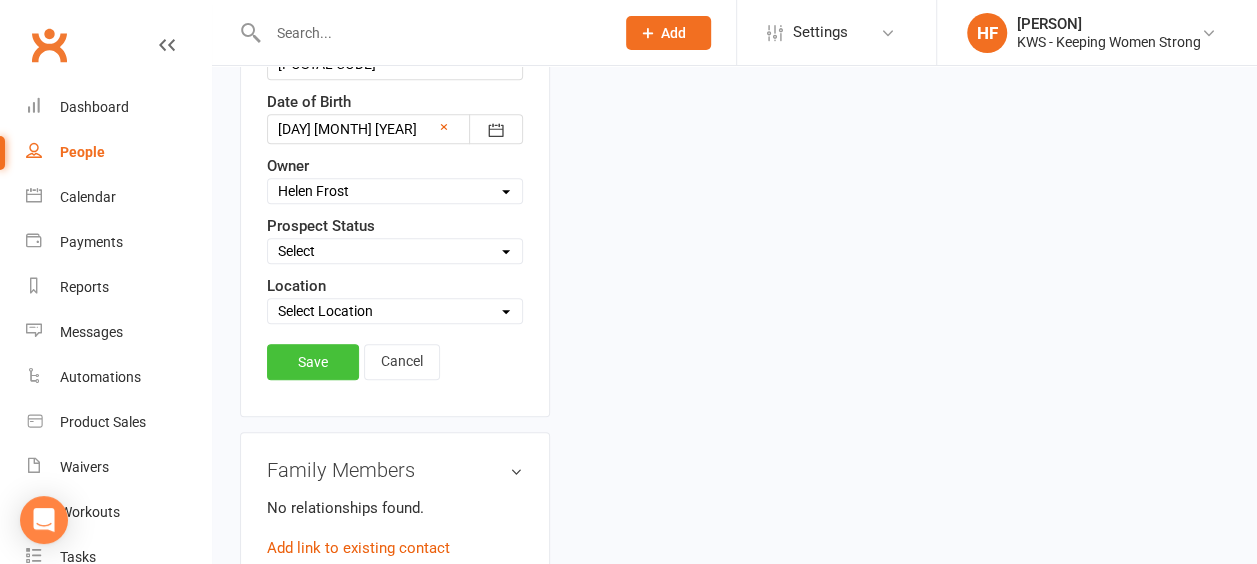 scroll, scrollTop: 794, scrollLeft: 0, axis: vertical 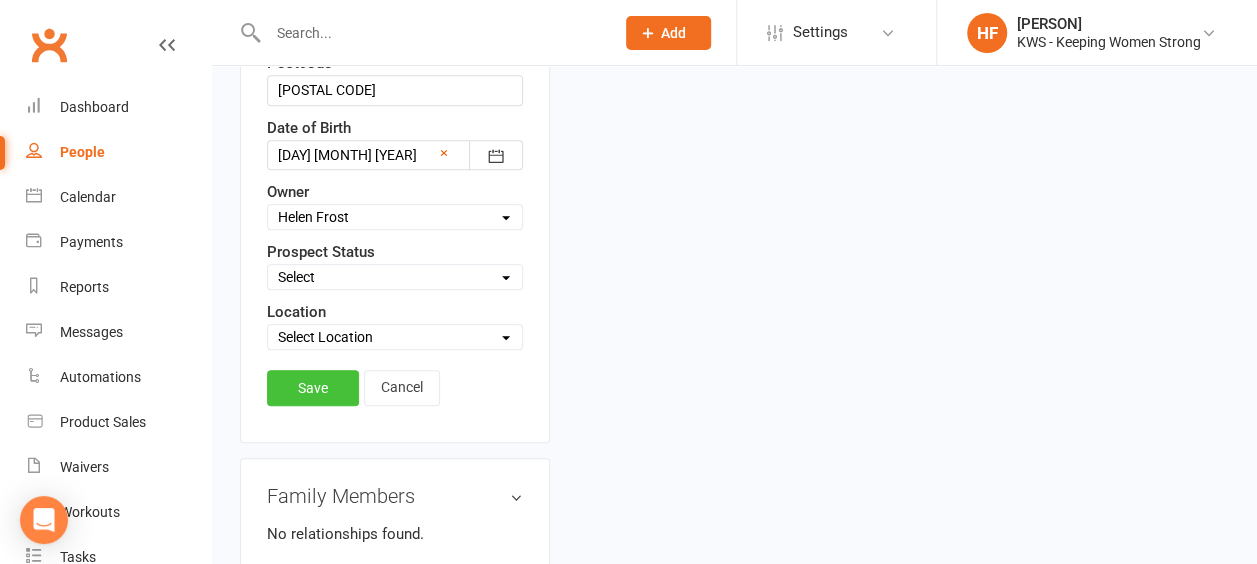 click on "Save" at bounding box center (313, 388) 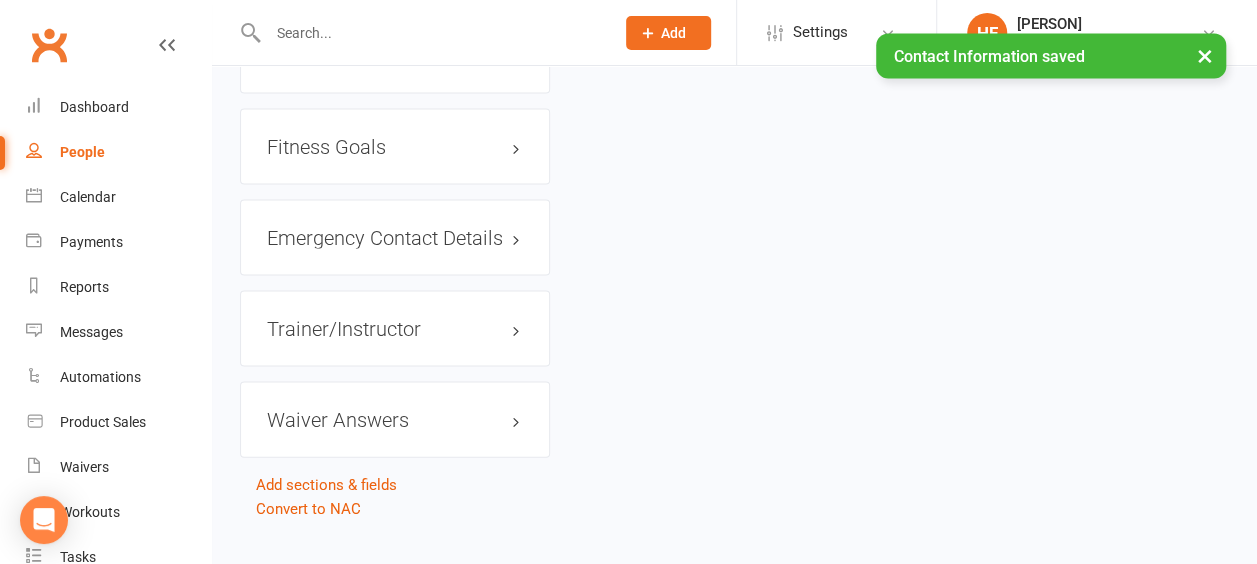 scroll, scrollTop: 1980, scrollLeft: 0, axis: vertical 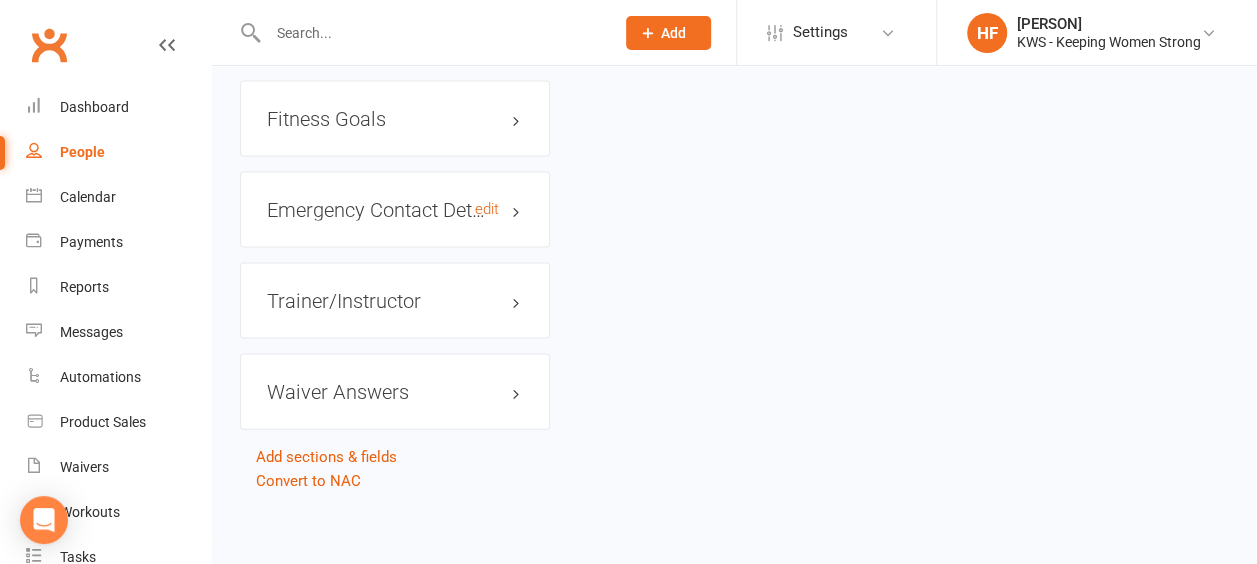 click on "Emergency Contact Details  edit" at bounding box center (395, 210) 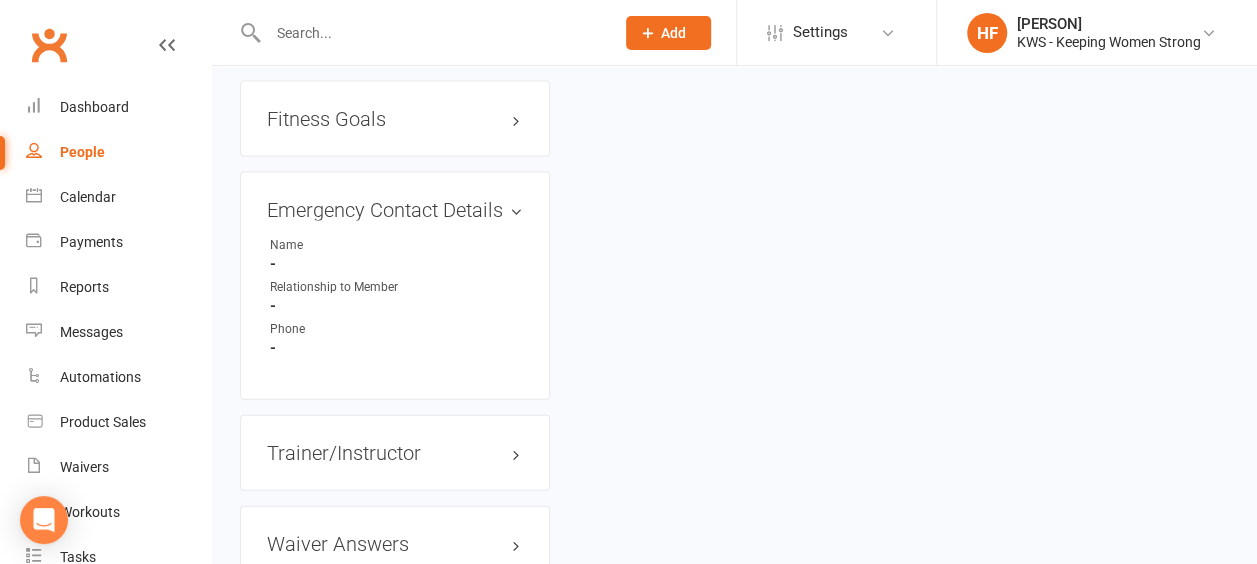 click on "-" at bounding box center [396, 264] 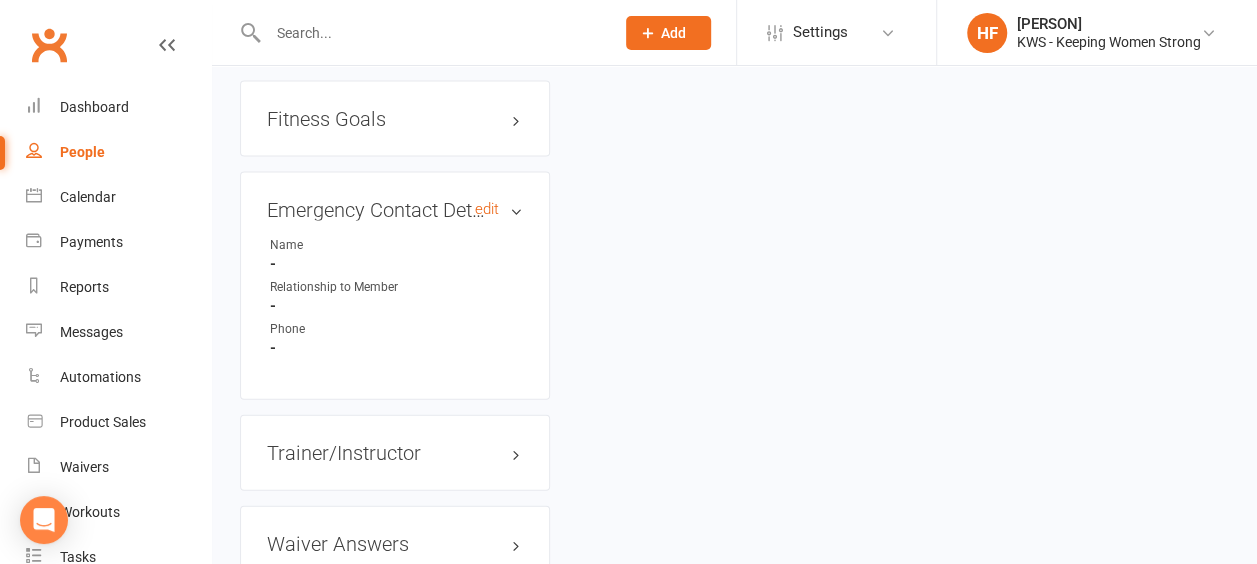 click on "Emergency Contact Details  edit" at bounding box center (395, 210) 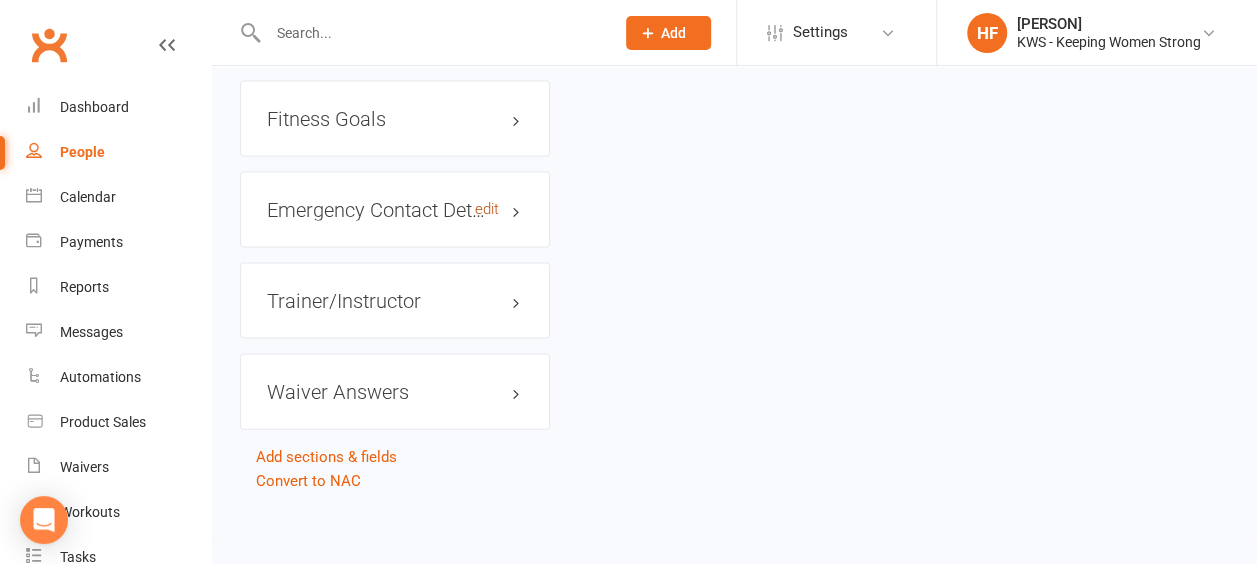 click on "edit" at bounding box center [487, 209] 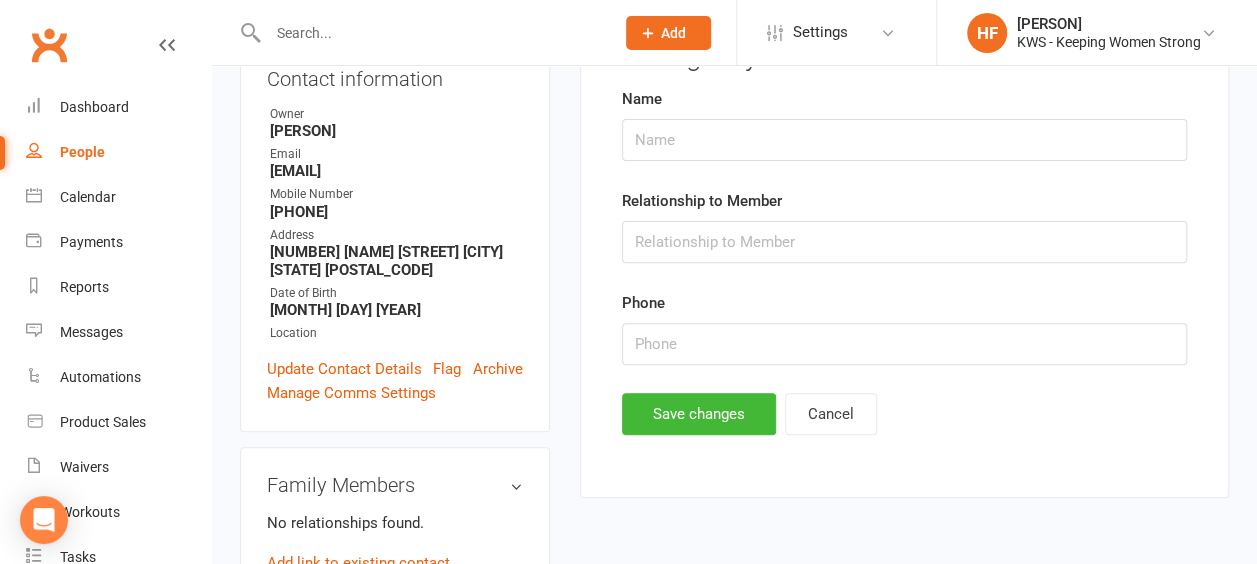 scroll, scrollTop: 136, scrollLeft: 0, axis: vertical 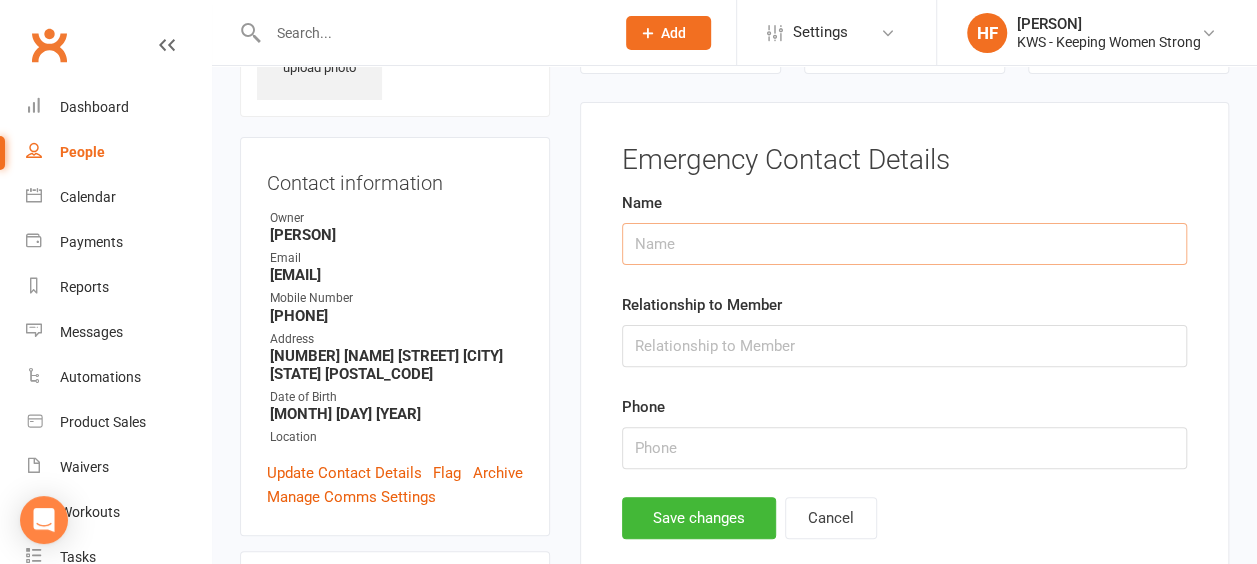 click at bounding box center [904, 244] 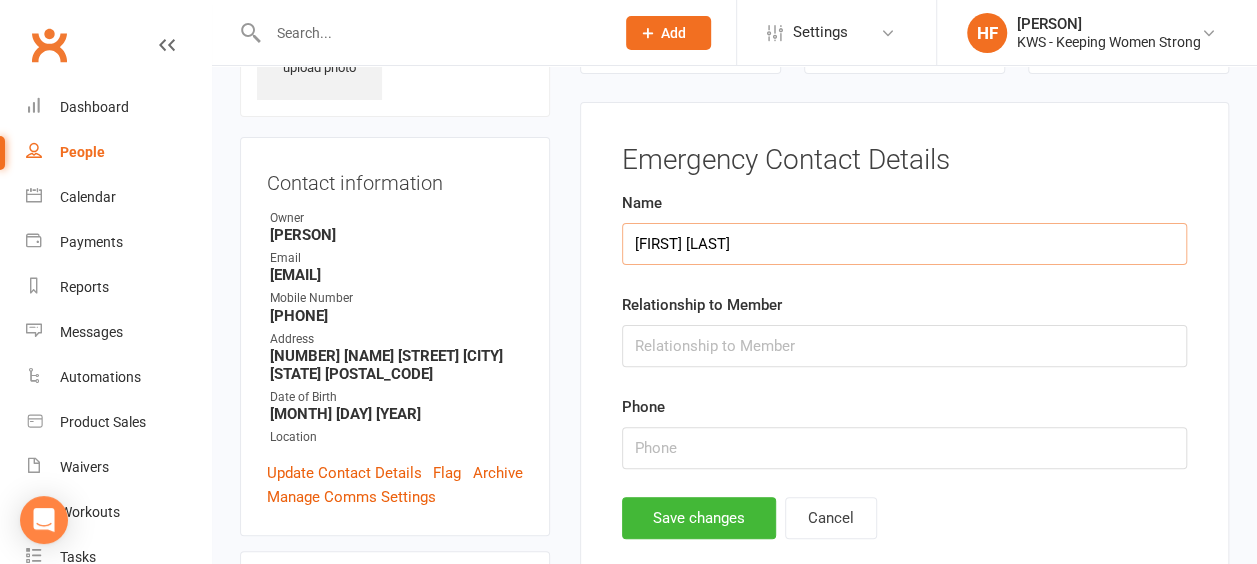 type on "[FIRST] [LAST]" 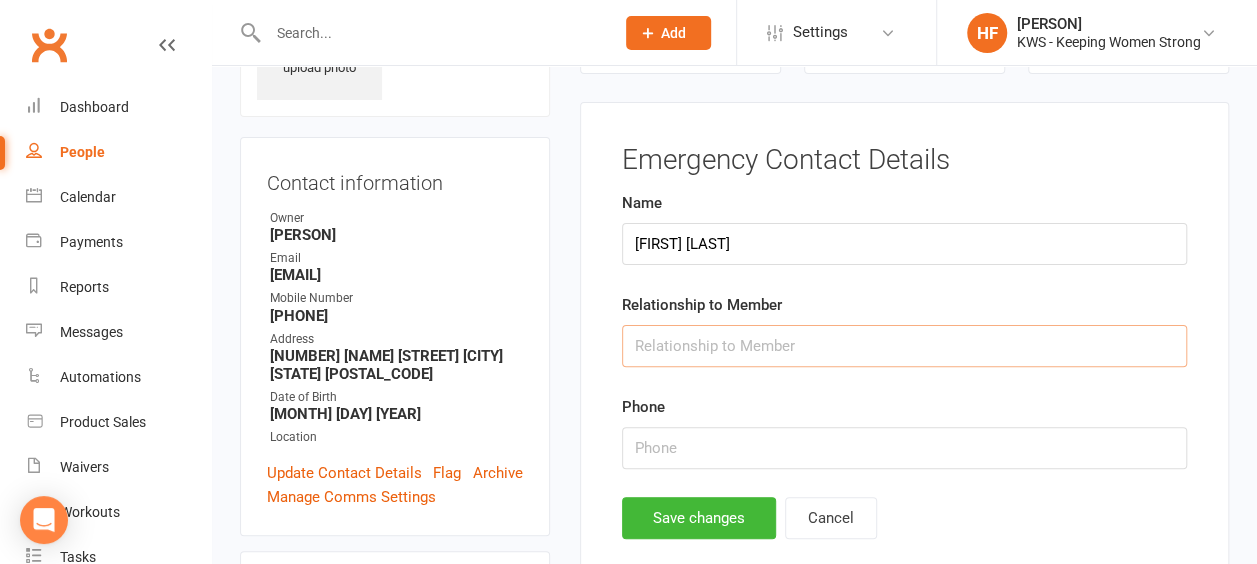 click at bounding box center [904, 346] 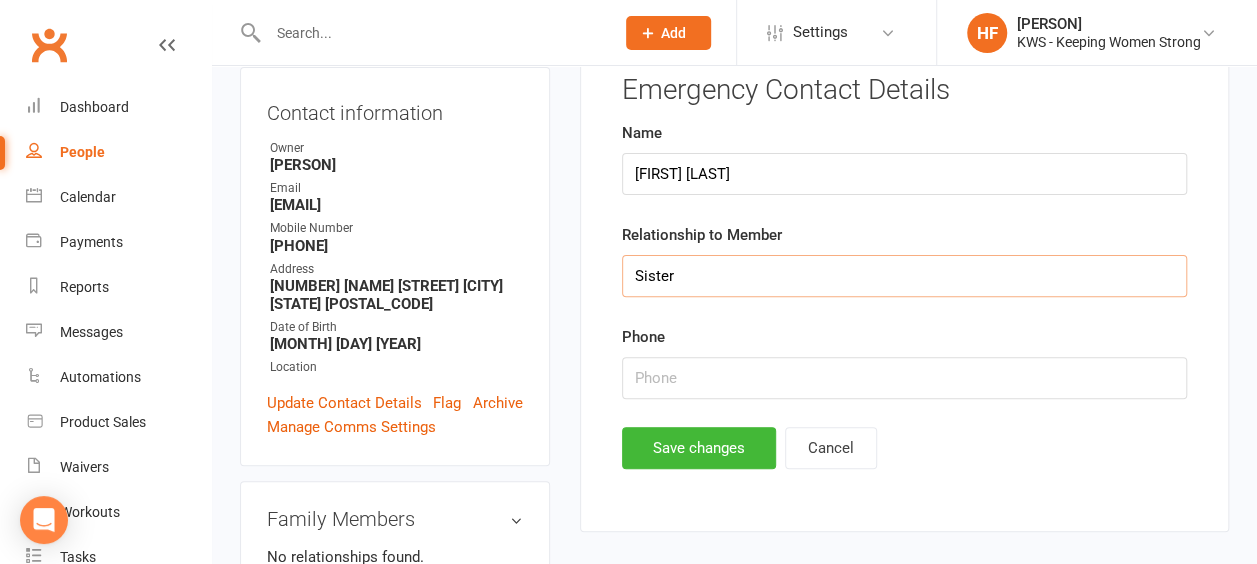 scroll, scrollTop: 236, scrollLeft: 0, axis: vertical 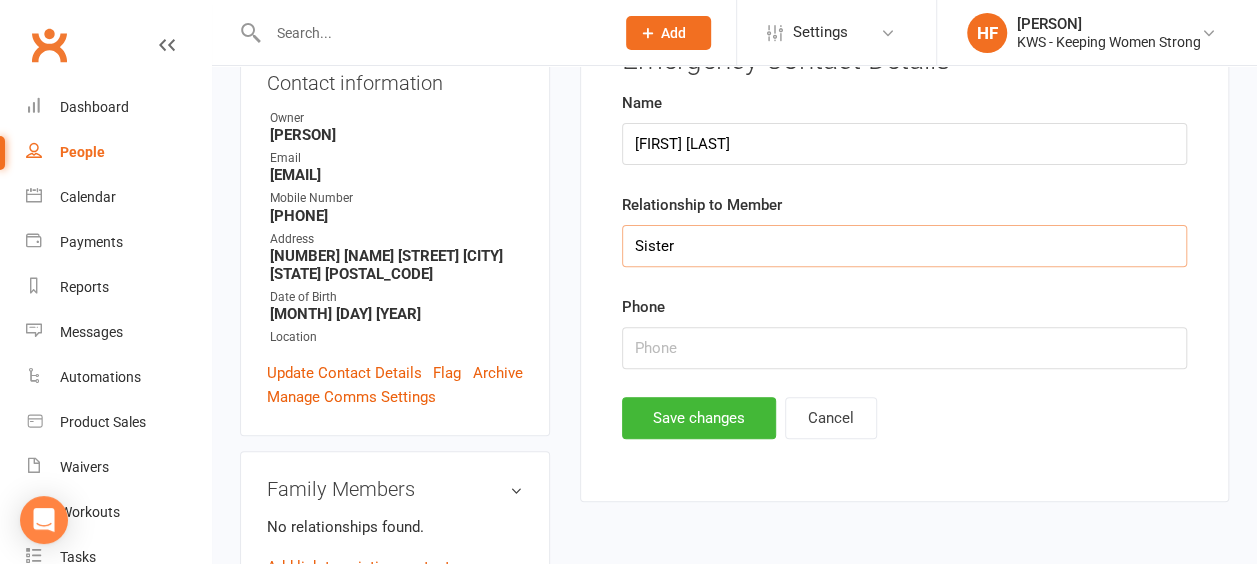 type on "Sister" 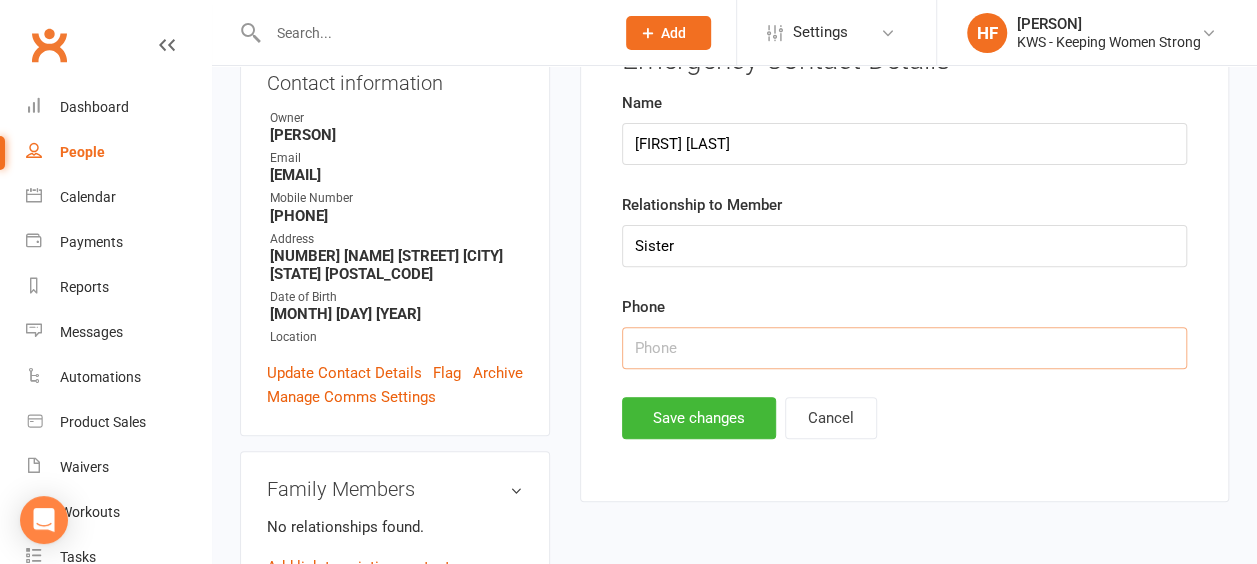 click at bounding box center [904, 348] 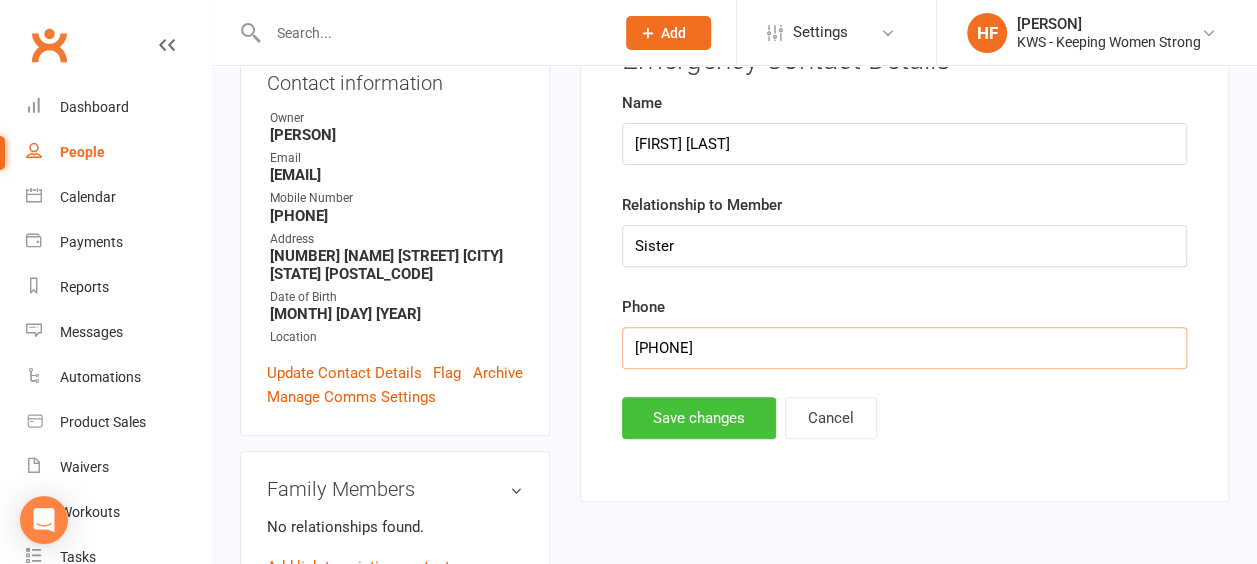 type on "[PHONE]" 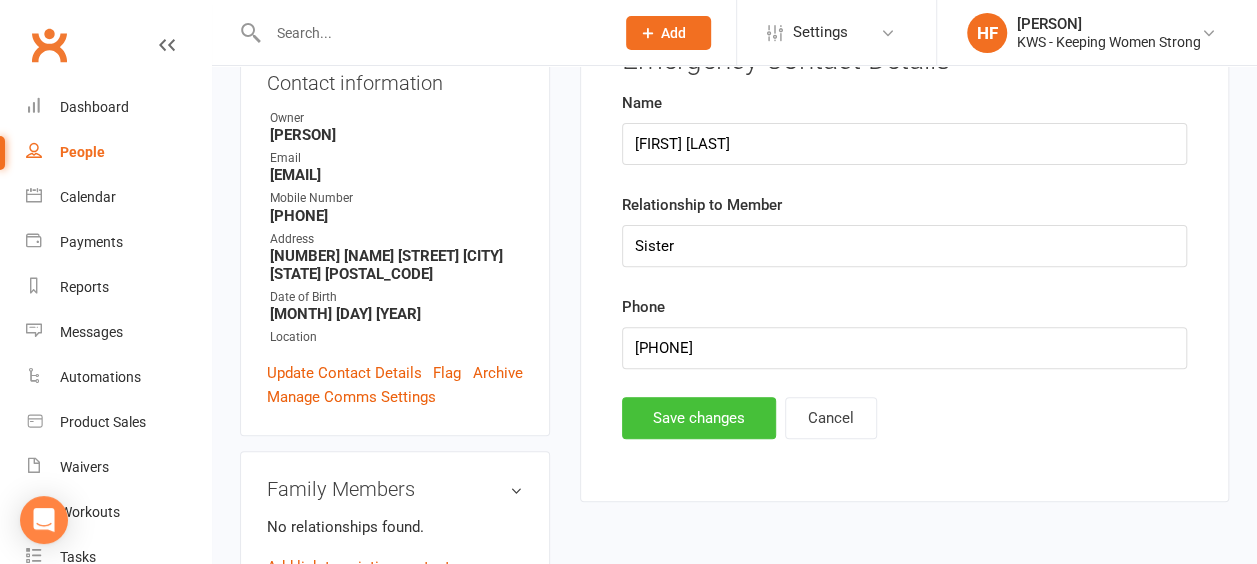 click on "Save changes" at bounding box center (699, 418) 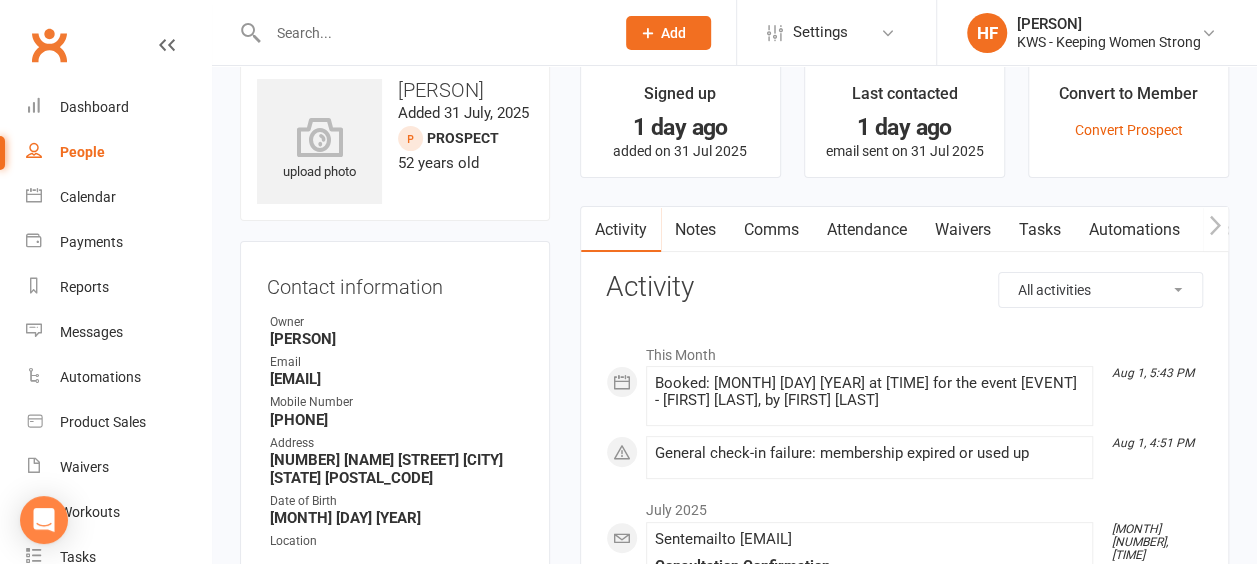 scroll, scrollTop: 0, scrollLeft: 0, axis: both 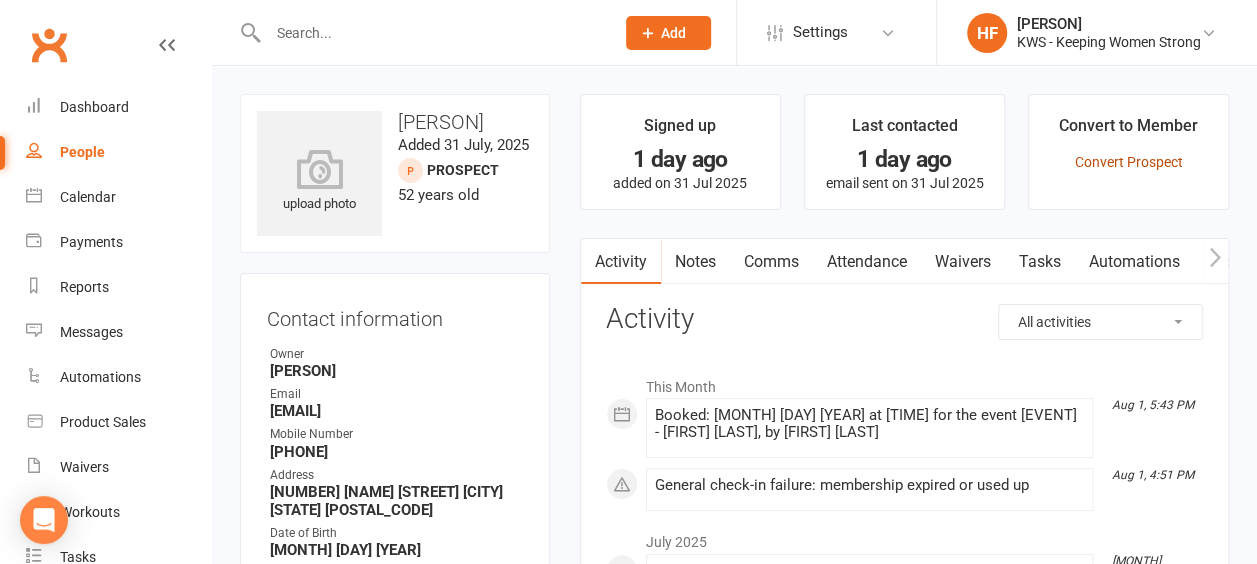 click on "Convert Prospect" at bounding box center (1128, 162) 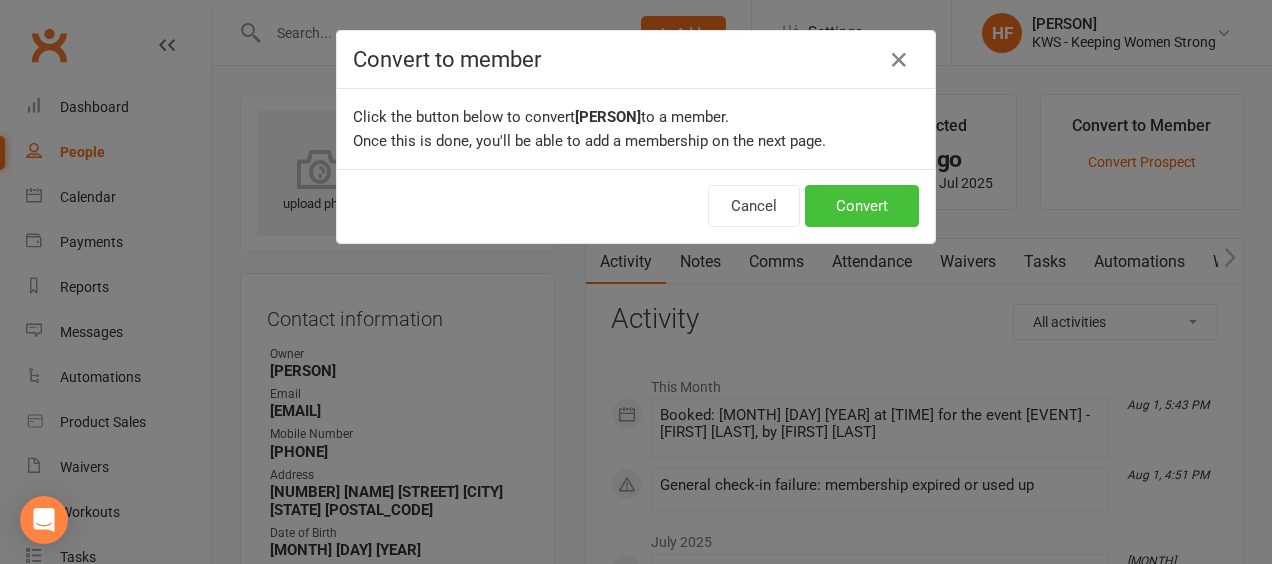 click on "Convert" at bounding box center (862, 206) 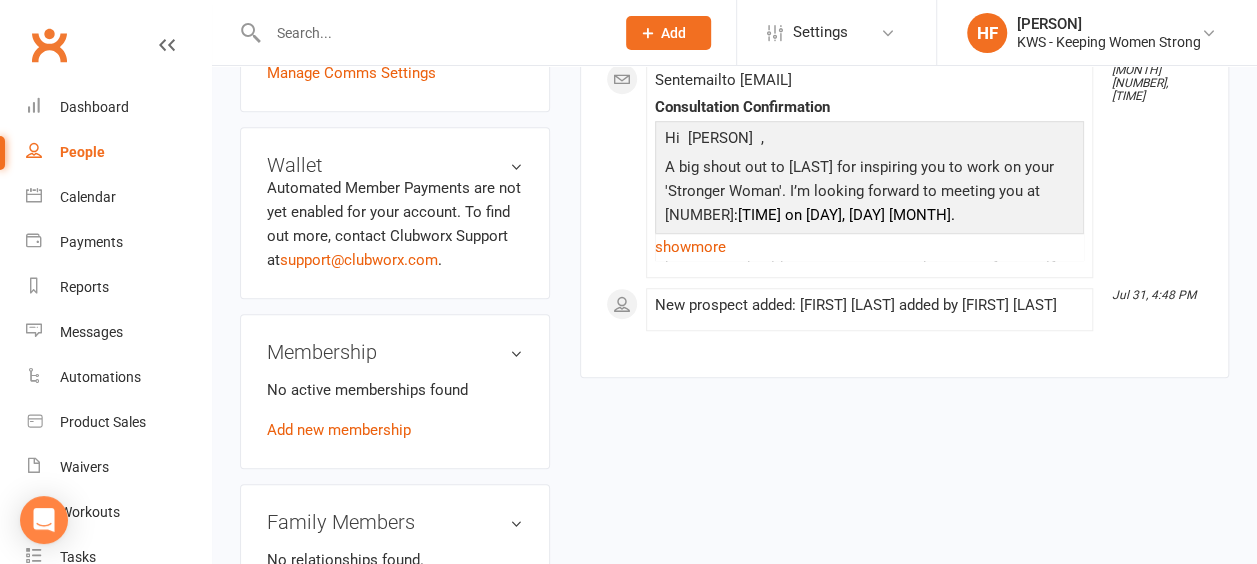 scroll, scrollTop: 600, scrollLeft: 0, axis: vertical 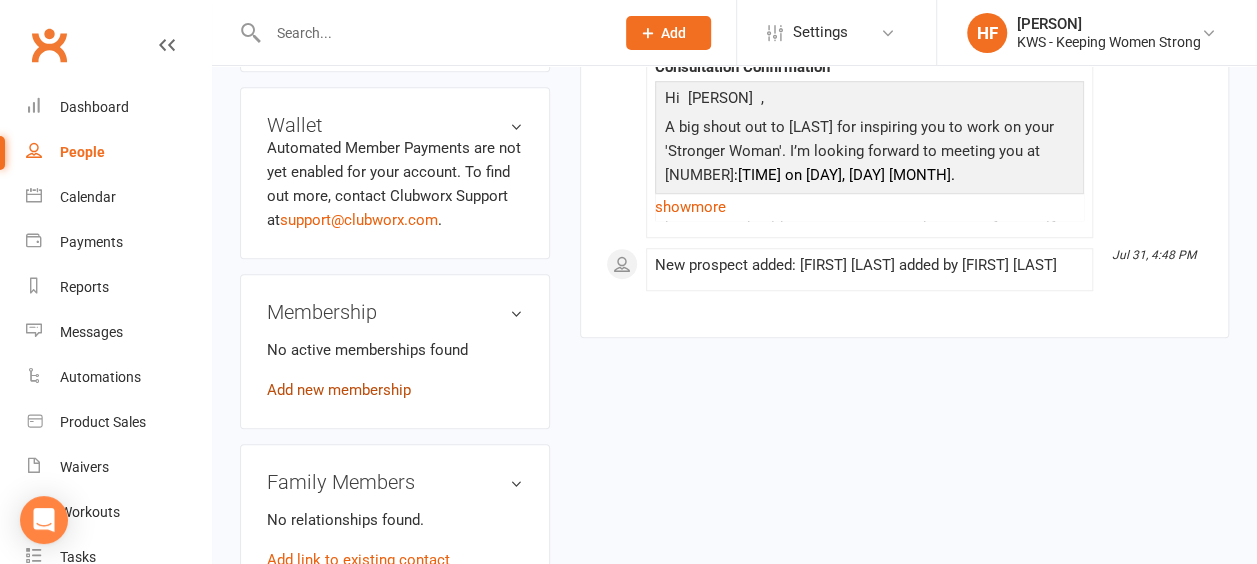 click on "Add new membership" at bounding box center (339, 390) 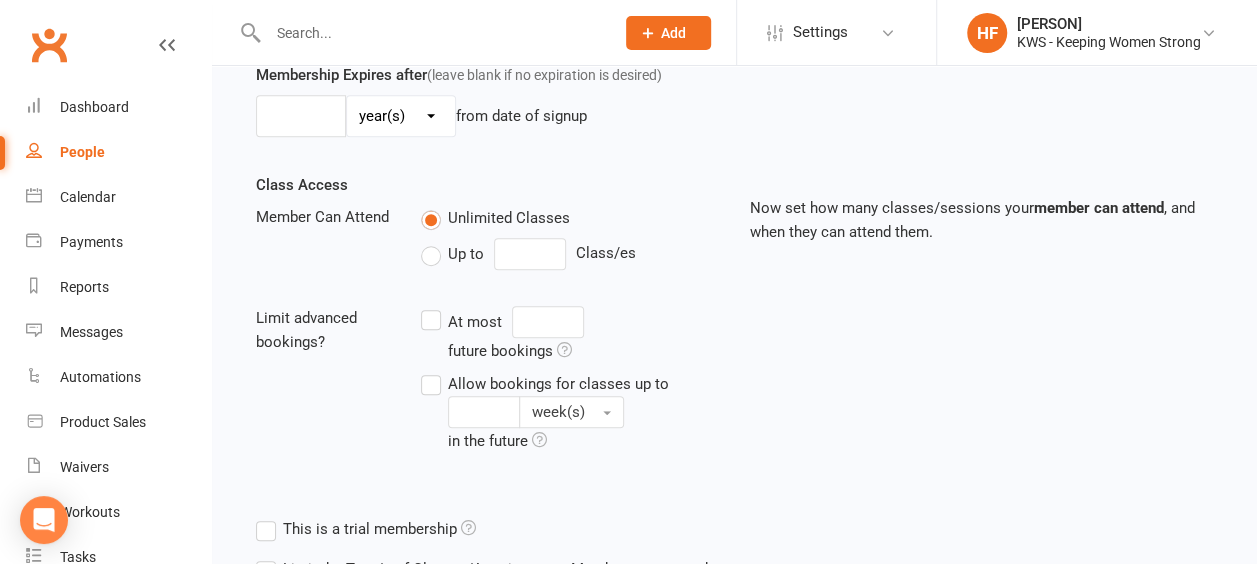 scroll, scrollTop: 0, scrollLeft: 0, axis: both 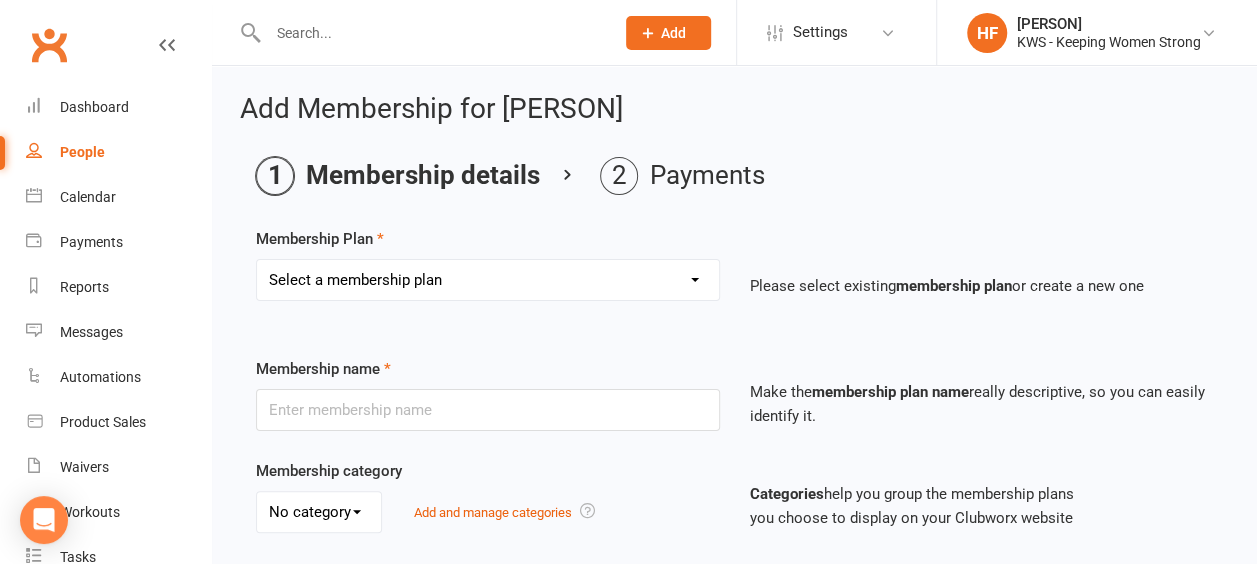 click on "Select a membership plan Create new Membership Plan Continual Monthly Membership [PRICE] Month on Month [NUMBER] Month Prepaid Staff Continual monthly membership [PRICE] Continual monthly membership [PRICE] [NUMBER] Week Promotion KWS [NUMBER] PAK KWS [NUMBER] PAK KWS [NUMBER] PAK [NUMBER] 12 Month Prepaid [PRICE] [NUMBER] Weeks Promotion" at bounding box center (488, 280) 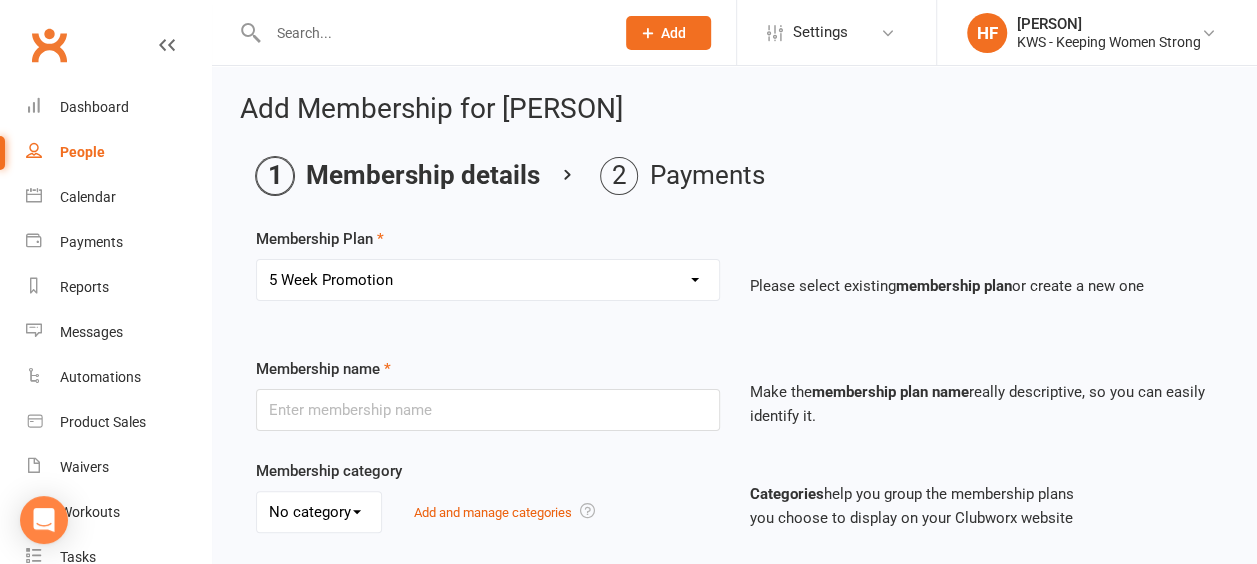 click on "Select a membership plan Create new Membership Plan Continual Monthly Membership [PRICE] Month on Month [NUMBER] Month Prepaid Staff Continual monthly membership [PRICE] Continual monthly membership [PRICE] [NUMBER] Week Promotion KWS [NUMBER] PAK KWS [NUMBER] PAK KWS [NUMBER] PAK [NUMBER] 12 Month Prepaid [PRICE] [NUMBER] Weeks Promotion" at bounding box center (488, 280) 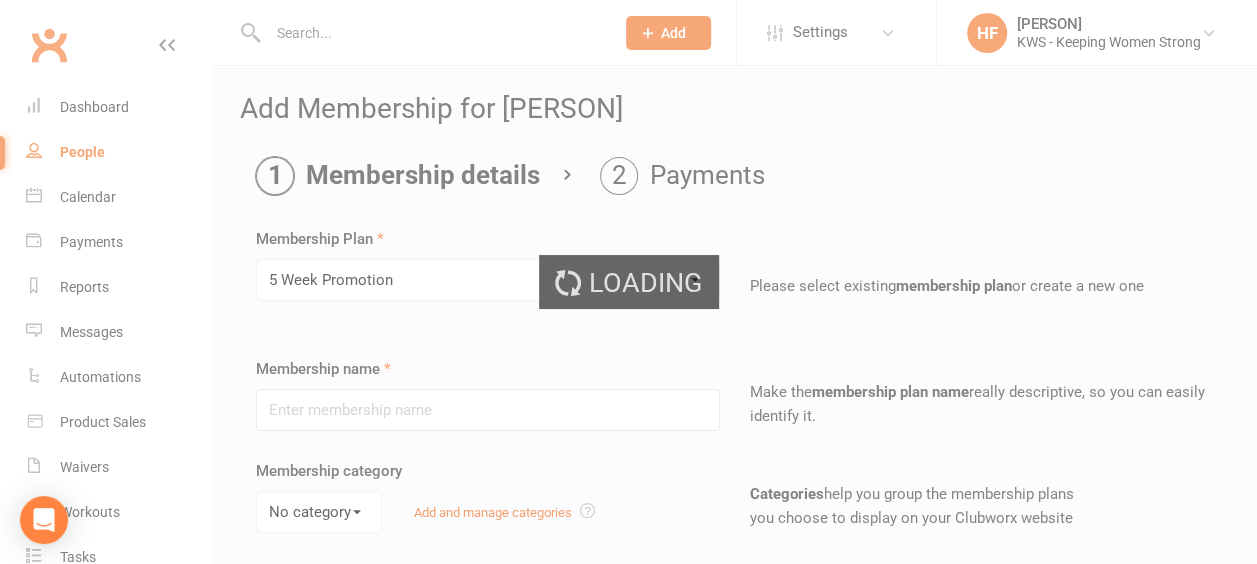 type on "5 Week Promotion" 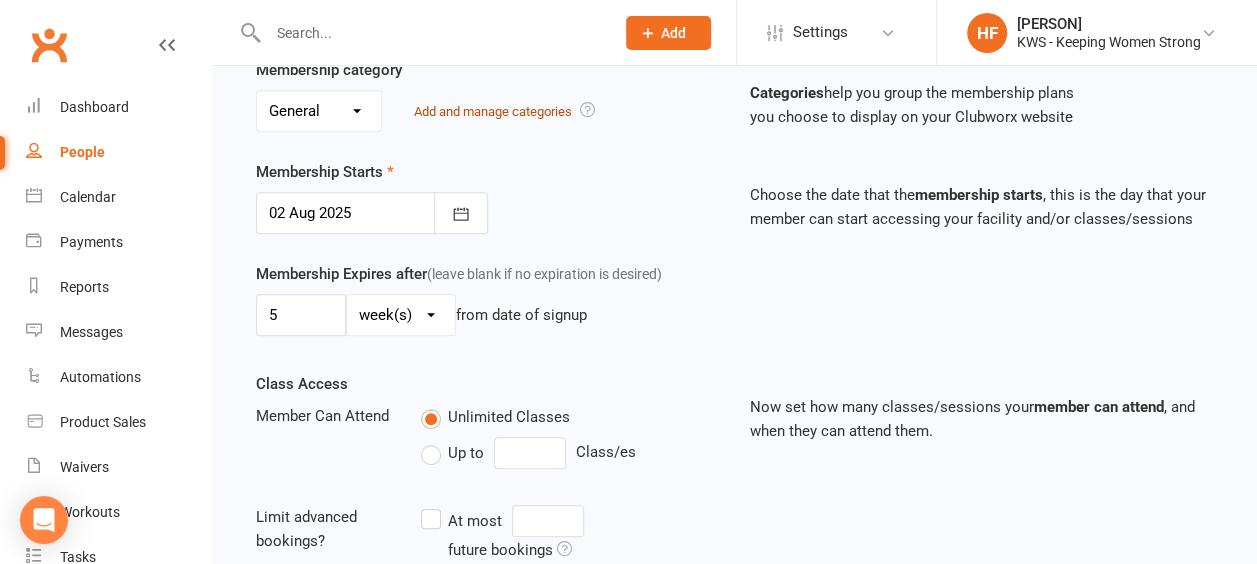 scroll, scrollTop: 400, scrollLeft: 0, axis: vertical 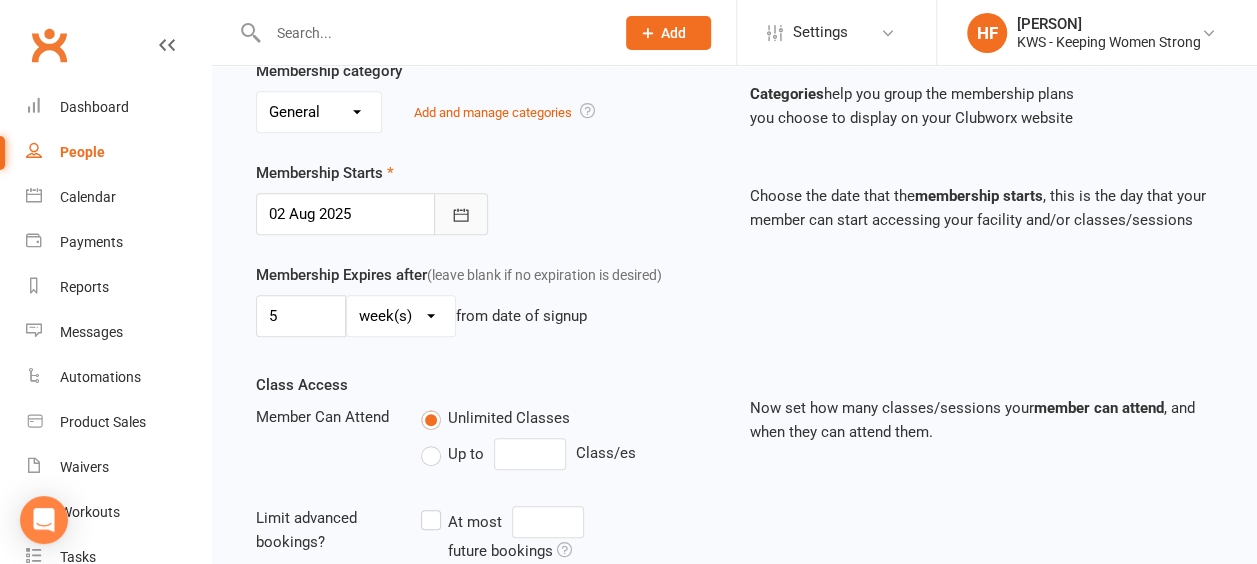 click 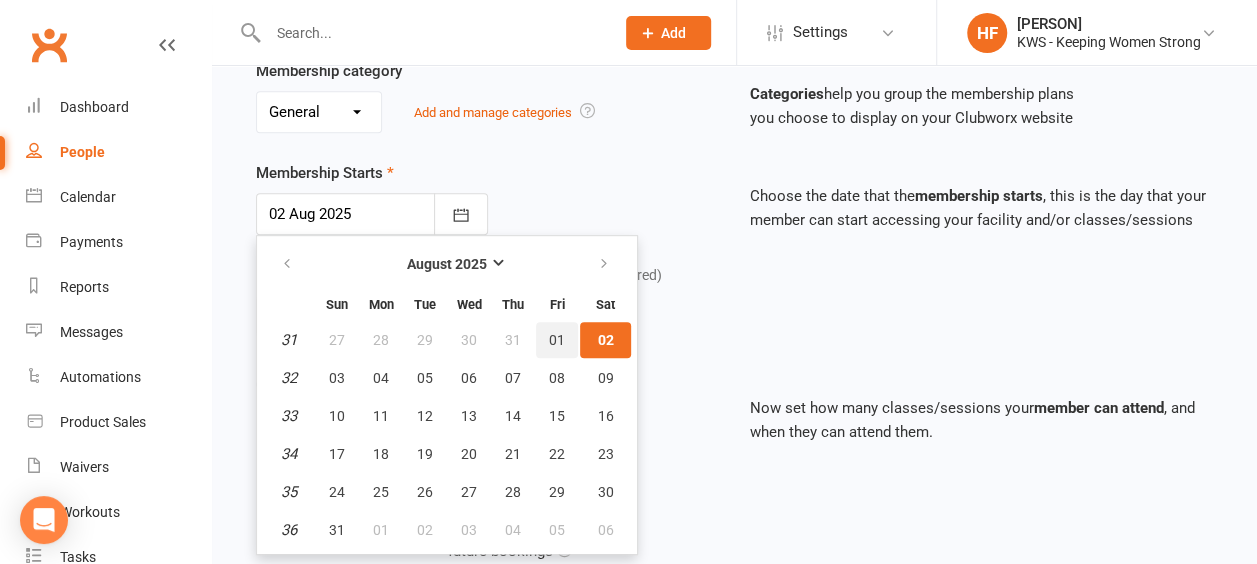 click on "01" at bounding box center [557, 340] 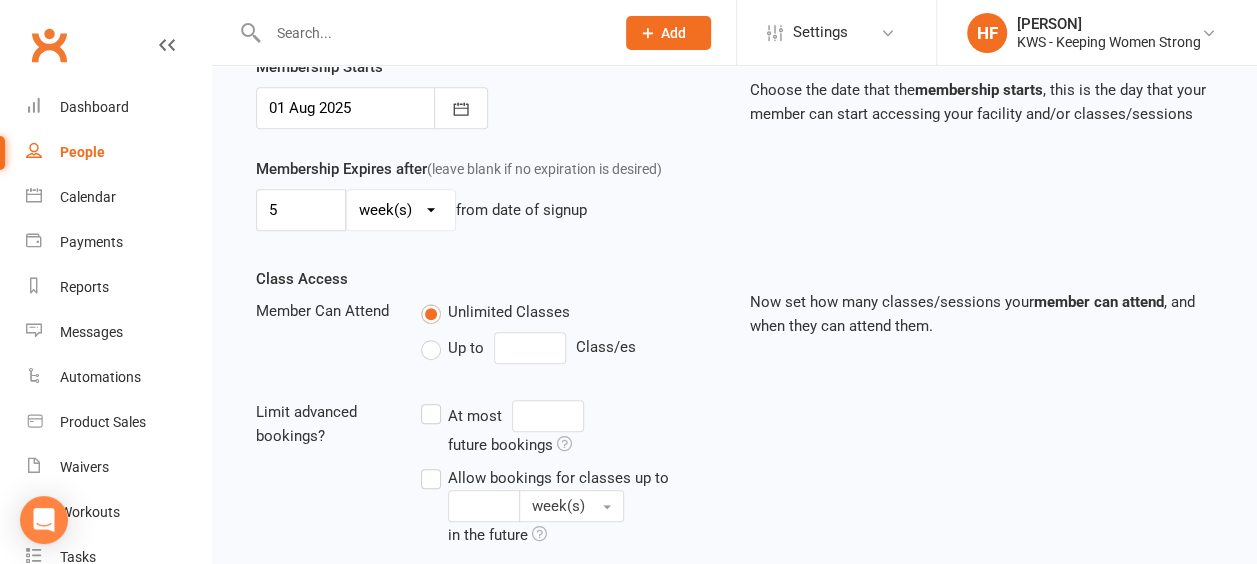 scroll, scrollTop: 750, scrollLeft: 0, axis: vertical 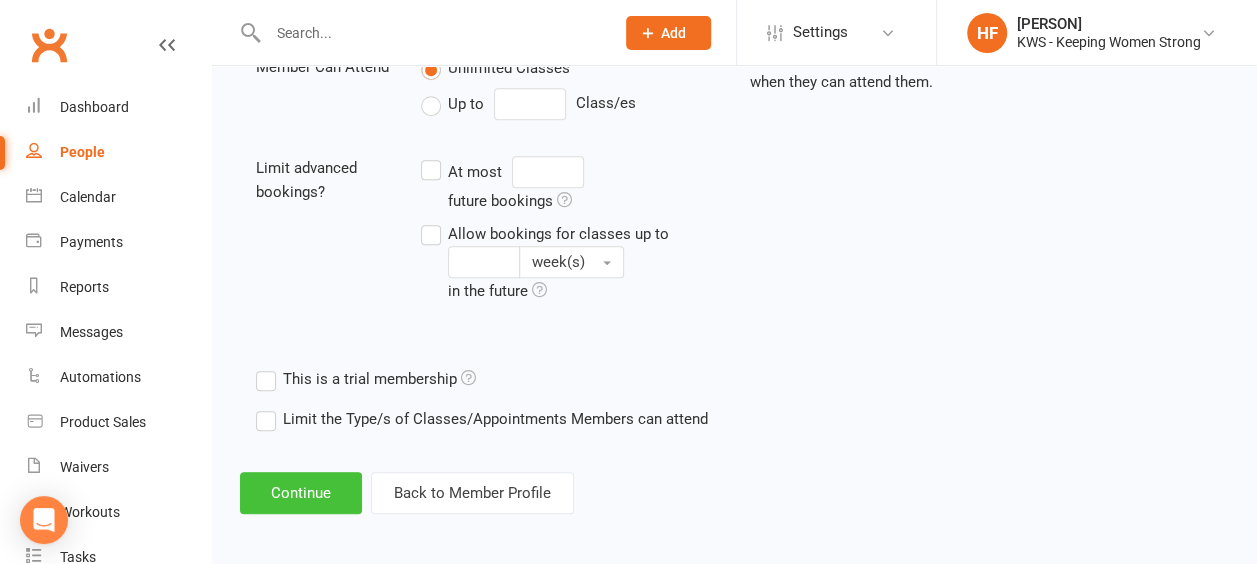 click on "Continue" at bounding box center (301, 493) 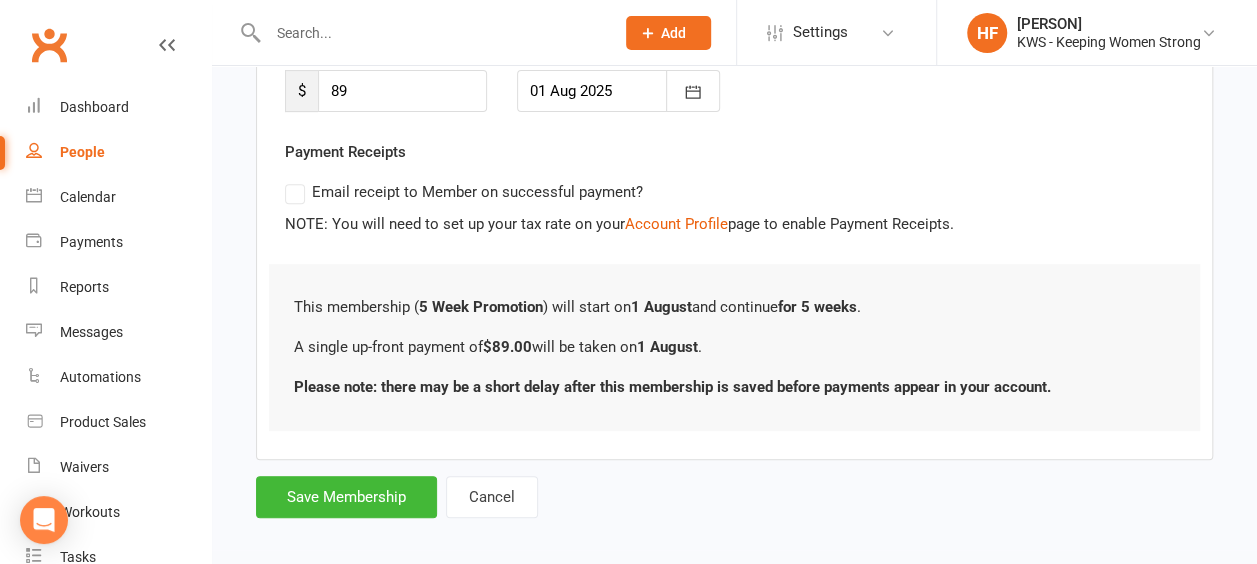 scroll, scrollTop: 326, scrollLeft: 0, axis: vertical 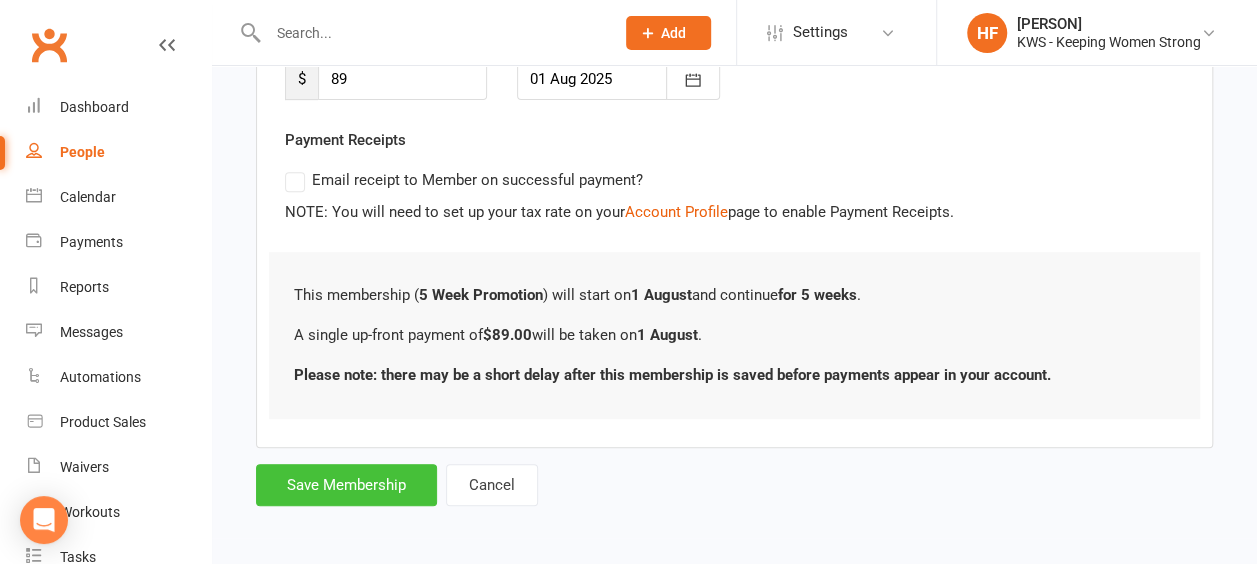 click on "Save Membership" at bounding box center (346, 485) 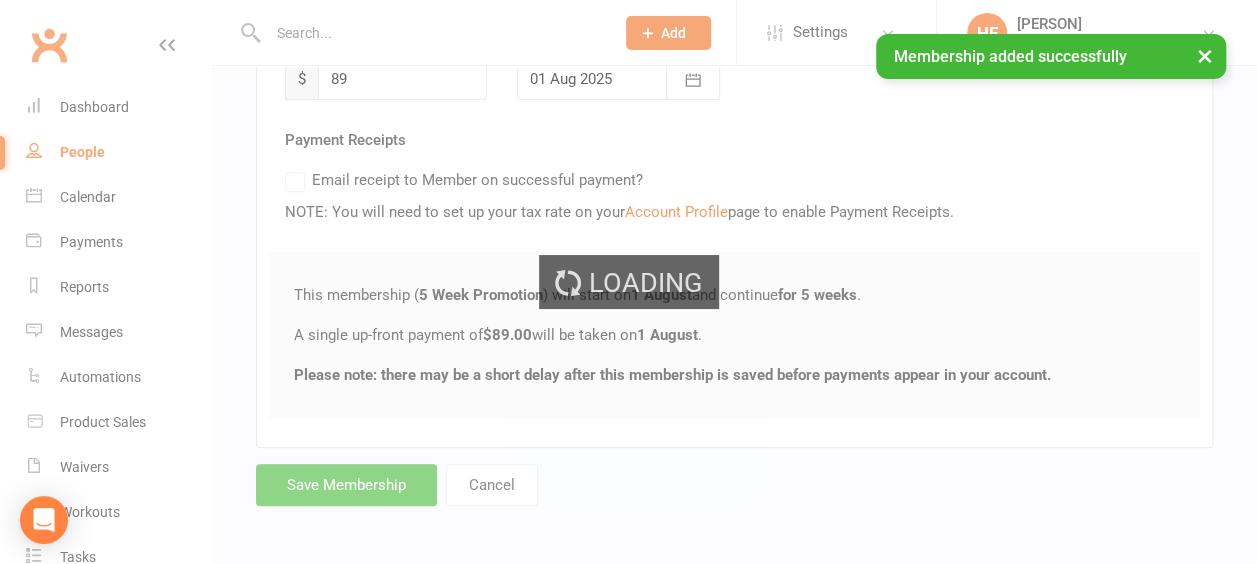 scroll, scrollTop: 0, scrollLeft: 0, axis: both 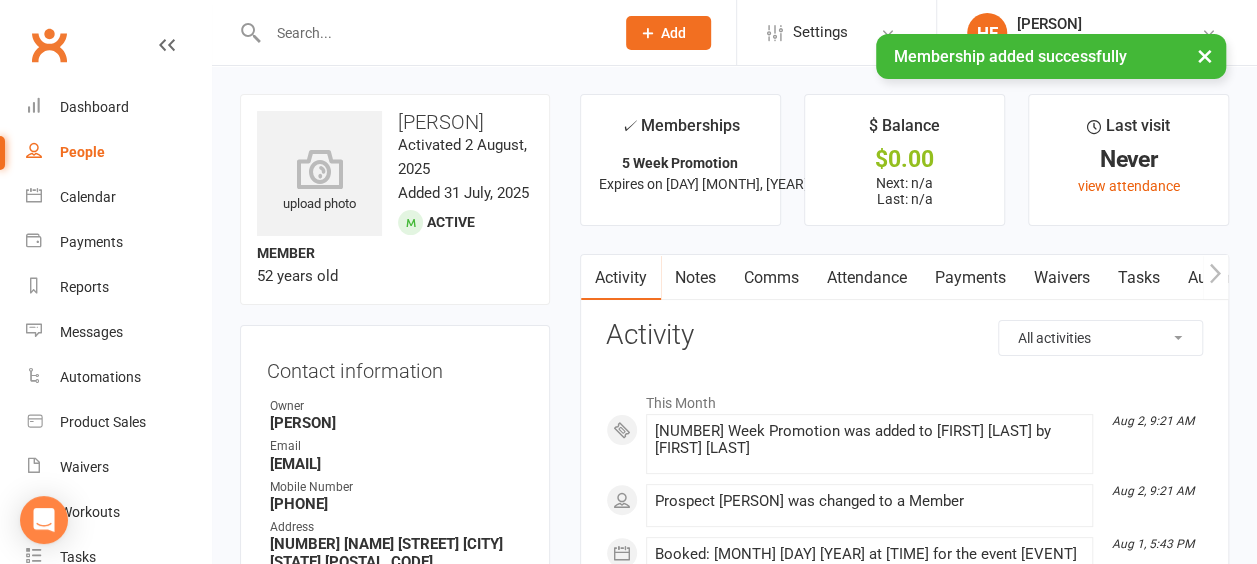 click on "Comms" at bounding box center (771, 278) 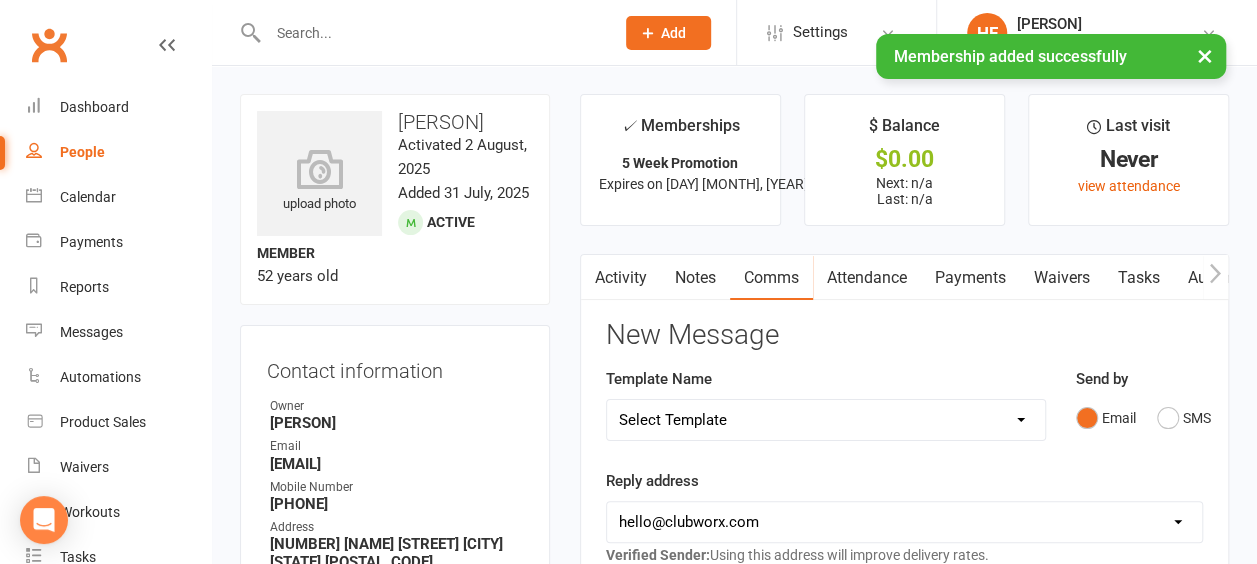 click on "Select Template [Email] KWS RENEWAL [Email] 1st WO CONFIRMATION  [Email] 4 Week Encouragement [Email] 6 week encouragement [Email] CONSULATION CONFIRMATION [Email] EX Member and Prospects OFFER [Email] Expired Membership [Email] FUTURE MEMBER 1 [Email] MEMBERSHIP Web or Phone Inquiry FU [Email] MIA Exercise Endorphins [Email] MIA Its a lifestyle [Email] New Member Motivator Week 1 Day 3 [Email] New Member Motivator Week 2  [Email] New Member Motivator Week 3 [Email] New Member Motivator Week 4  [Email] New Member Motivator Week 4 2-3 days before end   [Email] NEW MEMBER WELCOME [DATE] [Email] Nutrition Consult Confirmation [Email] Trial Workout Confirmation [Email] Trial Workout Prospect FU [Email] UPGRADED Membership [Email] WELCOME BACK OLD MEMBER" at bounding box center (826, 420) 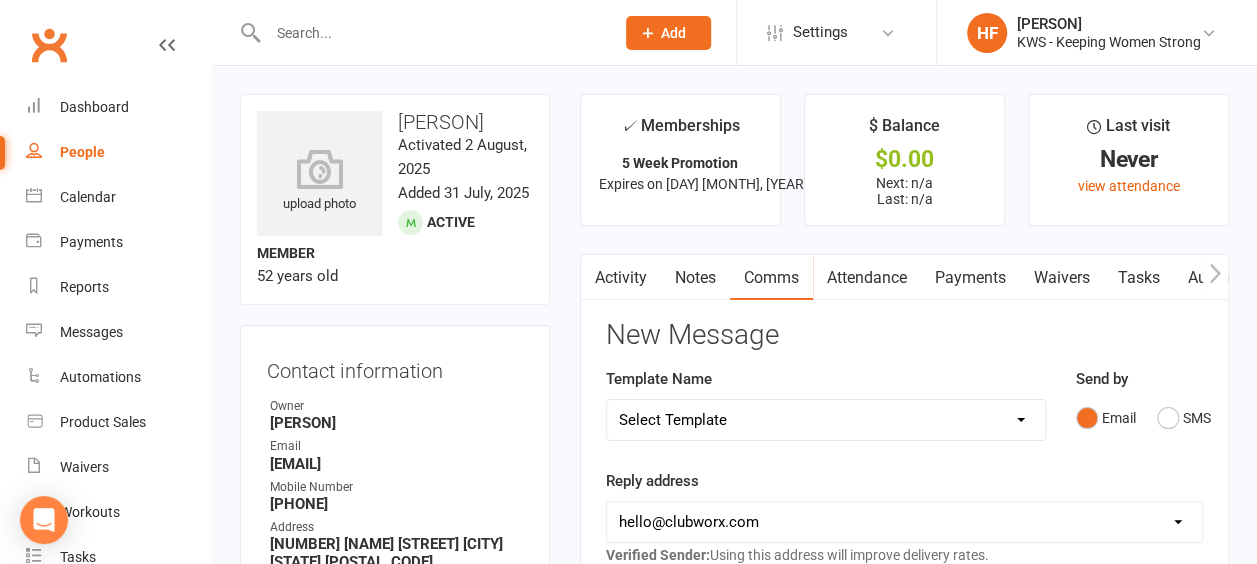 select on "16" 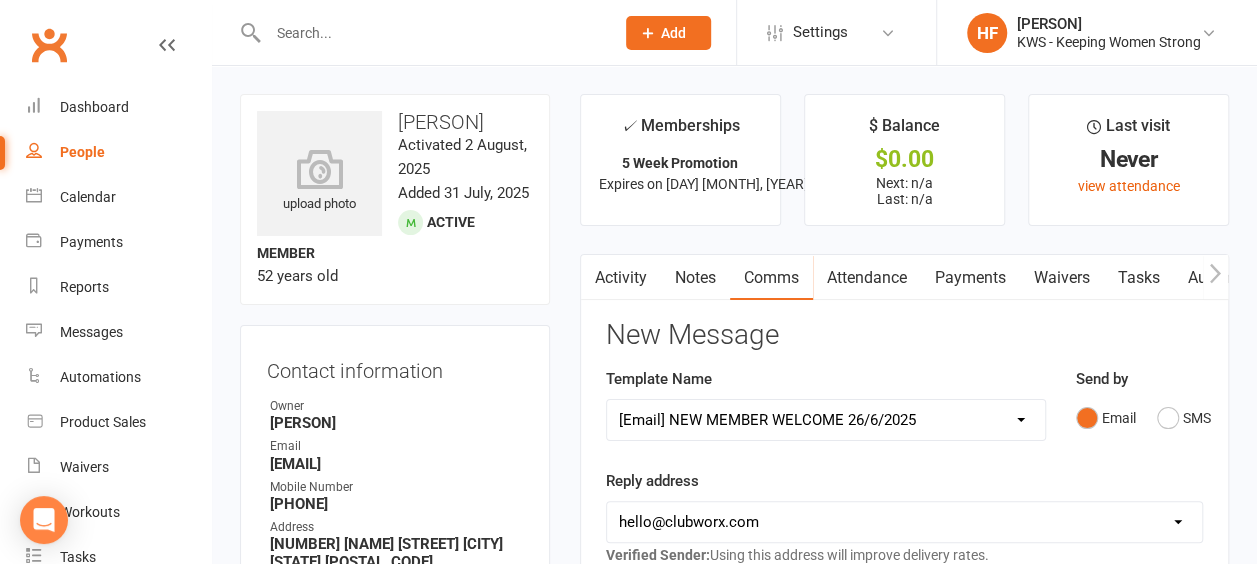 click on "Select Template [Email] KWS RENEWAL [Email] 1st WO CONFIRMATION  [Email] 4 Week Encouragement [Email] 6 week encouragement [Email] CONSULATION CONFIRMATION [Email] EX Member and Prospects OFFER [Email] Expired Membership [Email] FUTURE MEMBER 1 [Email] MEMBERSHIP Web or Phone Inquiry FU [Email] MIA Exercise Endorphins [Email] MIA Its a lifestyle [Email] New Member Motivator Week 1 Day 3 [Email] New Member Motivator Week 2  [Email] New Member Motivator Week 3 [Email] New Member Motivator Week 4  [Email] New Member Motivator Week 4 2-3 days before end   [Email] NEW MEMBER WELCOME [DATE] [Email] Nutrition Consult Confirmation [Email] Trial Workout Confirmation [Email] Trial Workout Prospect FU [Email] UPGRADED Membership [Email] WELCOME BACK OLD MEMBER" at bounding box center [826, 420] 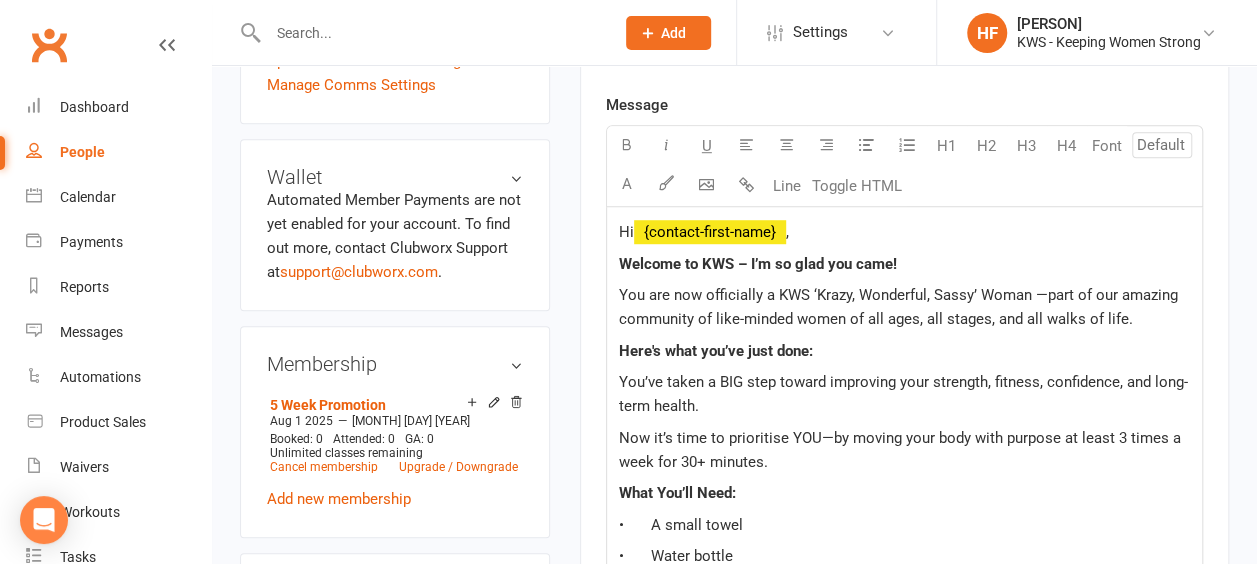 scroll, scrollTop: 700, scrollLeft: 0, axis: vertical 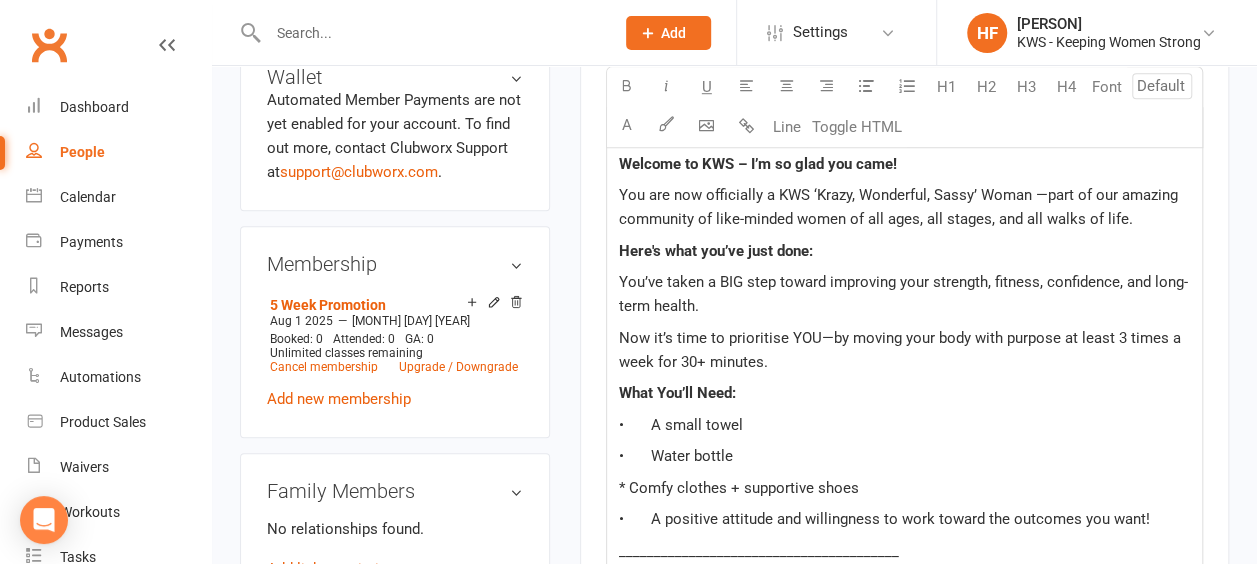 click on "Now it’s time to prioritise YOU—by moving your body with purpose at least 3 times a week for 30+ minutes." 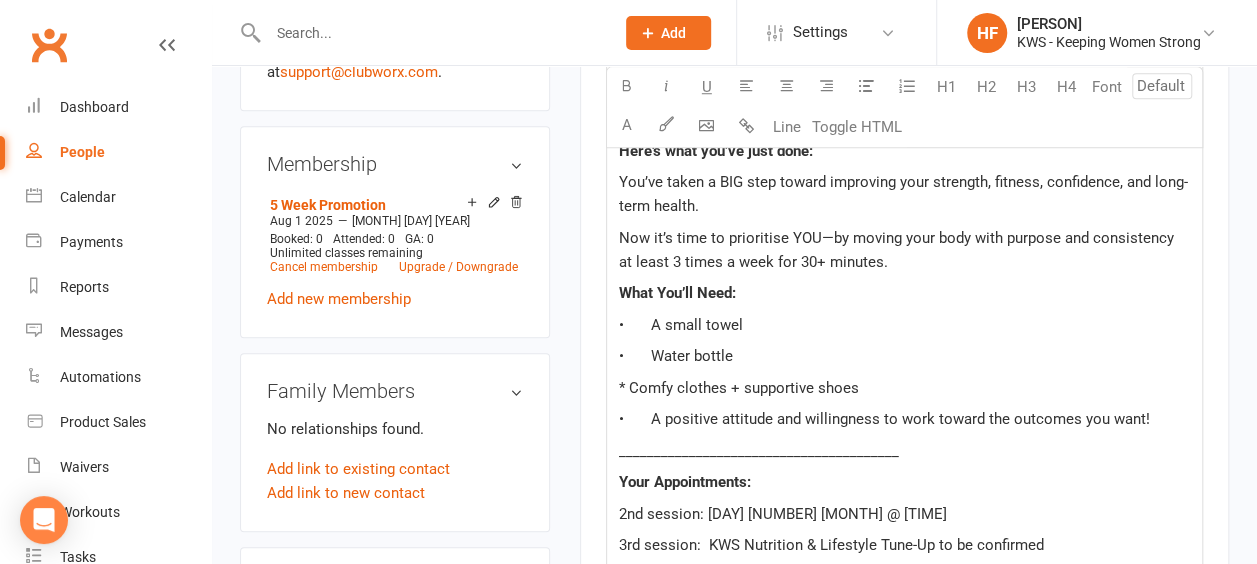 scroll, scrollTop: 900, scrollLeft: 0, axis: vertical 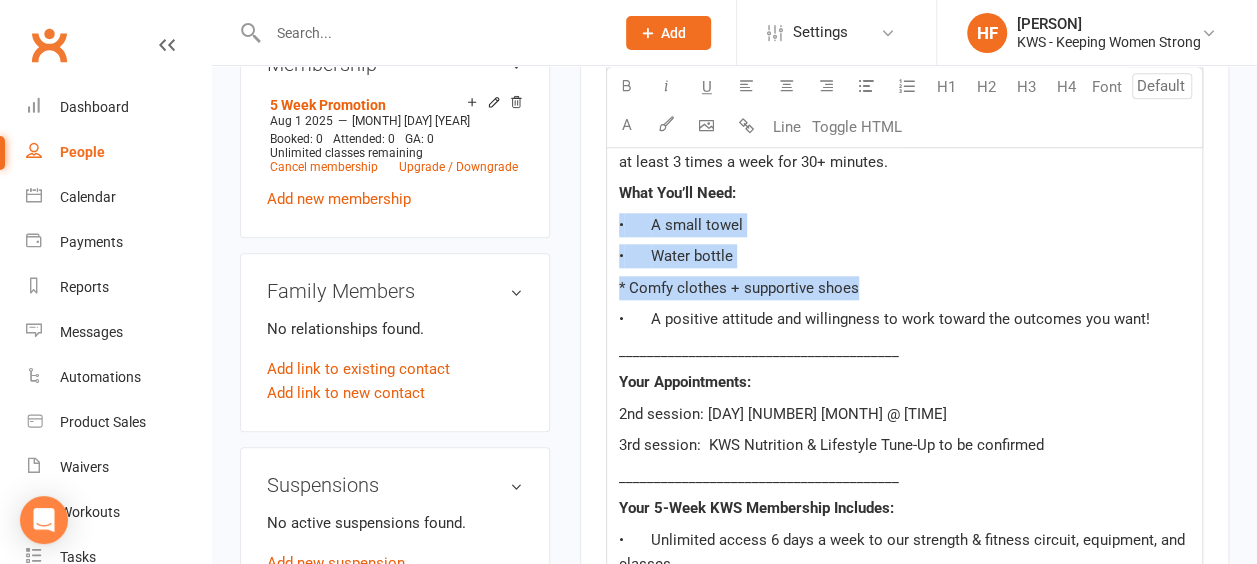 drag, startPoint x: 615, startPoint y: 216, endPoint x: 905, endPoint y: 272, distance: 295.35742 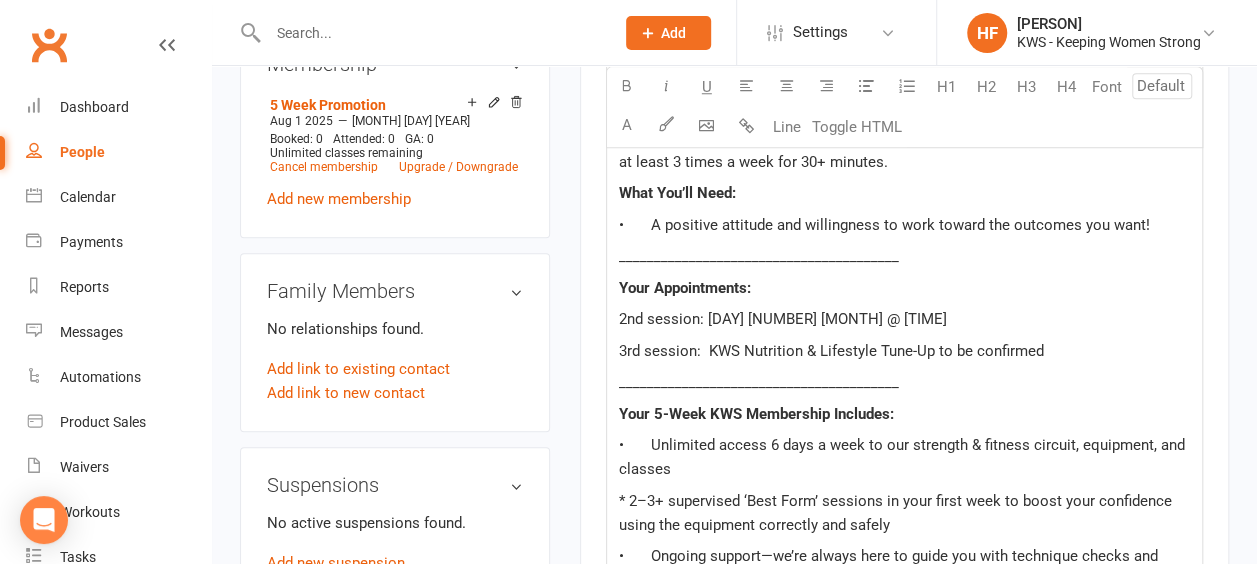click on "•	A positive attitude and willingness to work toward the outcomes you want!" 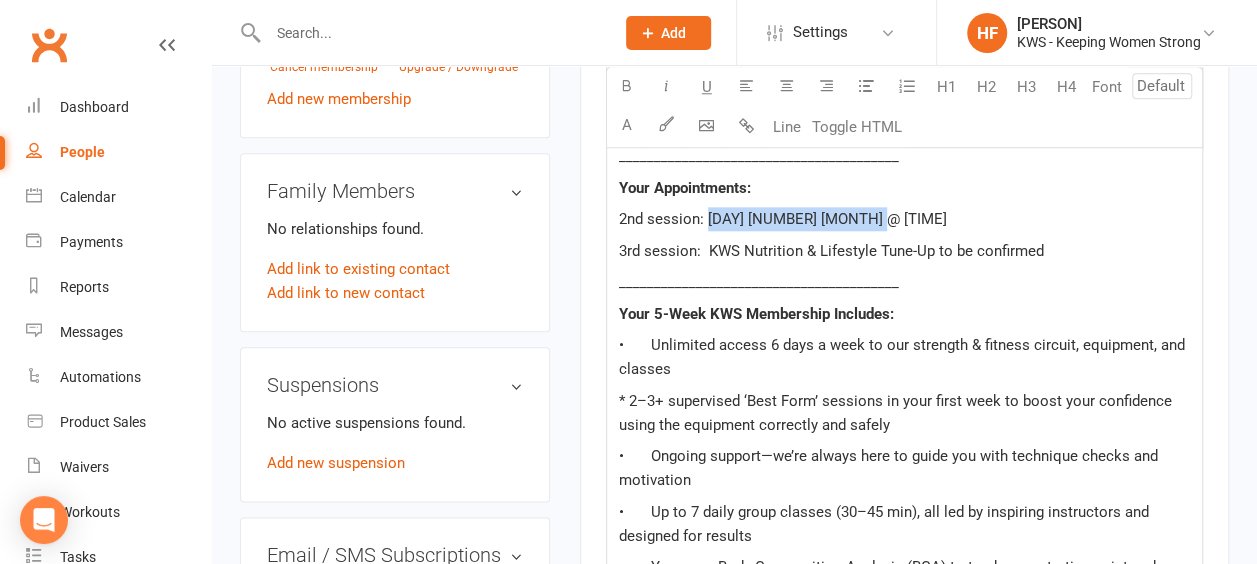 drag, startPoint x: 877, startPoint y: 212, endPoint x: 709, endPoint y: 222, distance: 168.29736 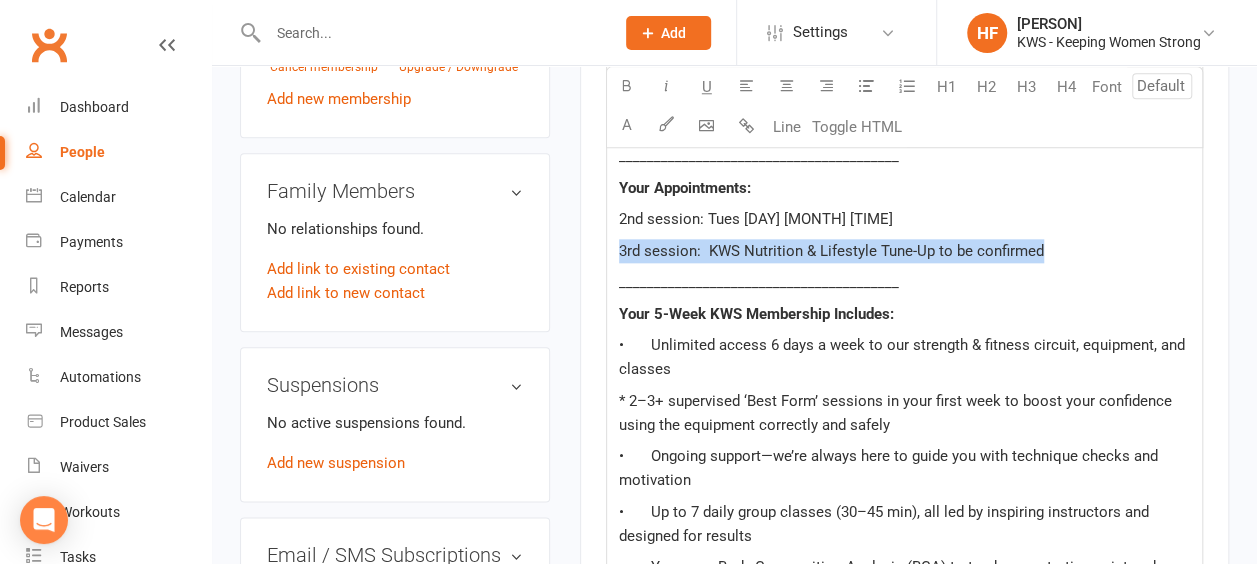drag, startPoint x: 1056, startPoint y: 257, endPoint x: 574, endPoint y: 214, distance: 483.91425 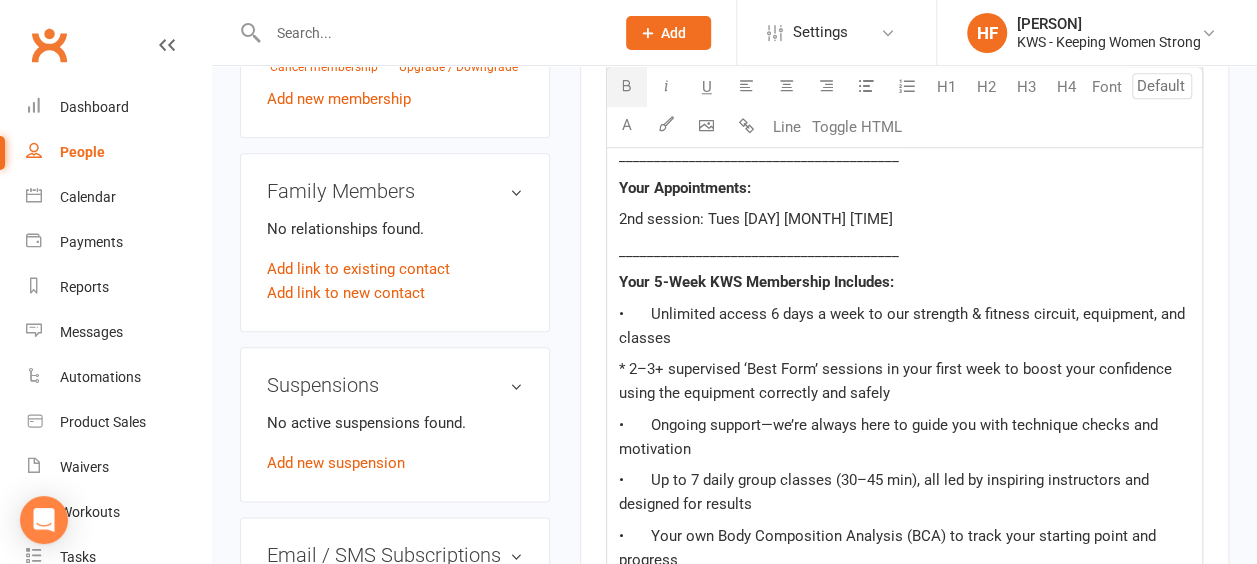 click on "Your Appointments:" 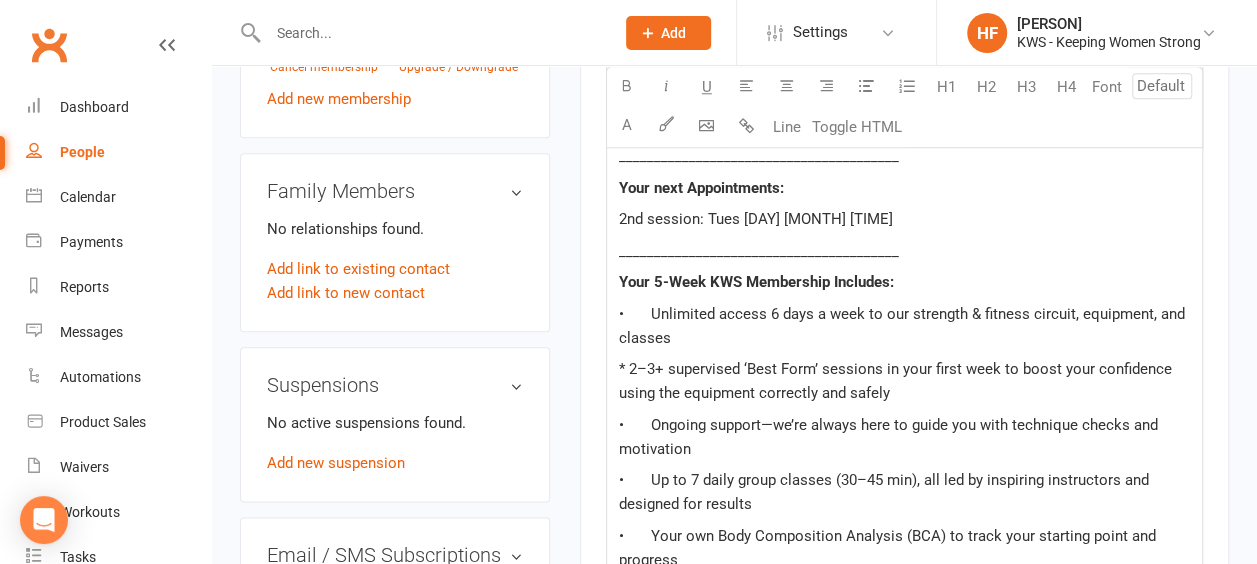 click on "________________________________________" 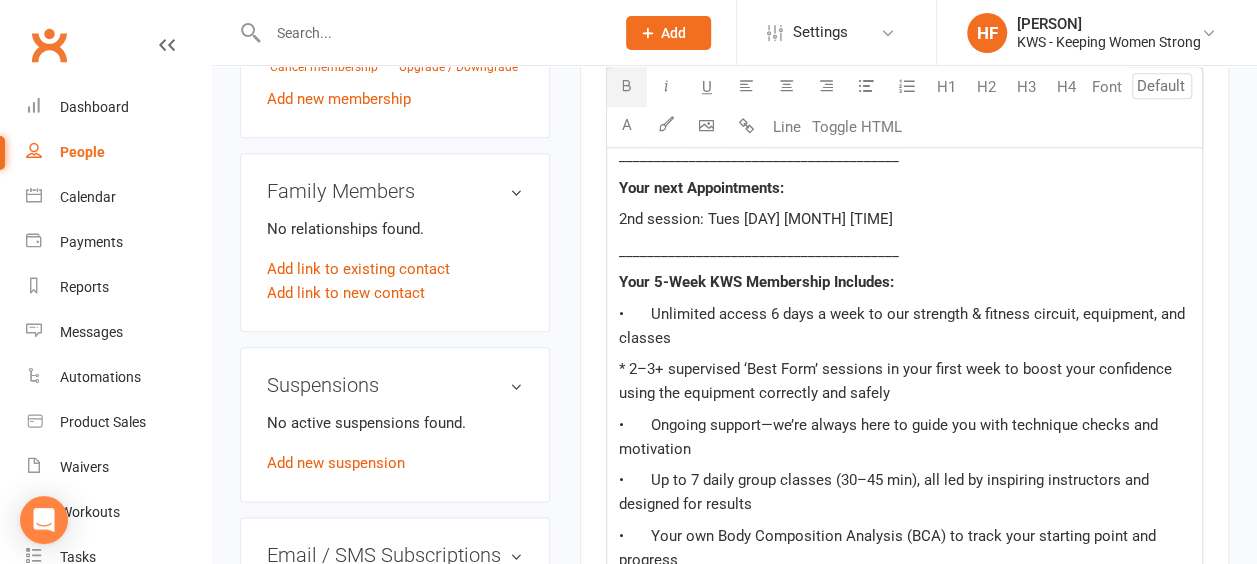 click on "Your next Appointments:" 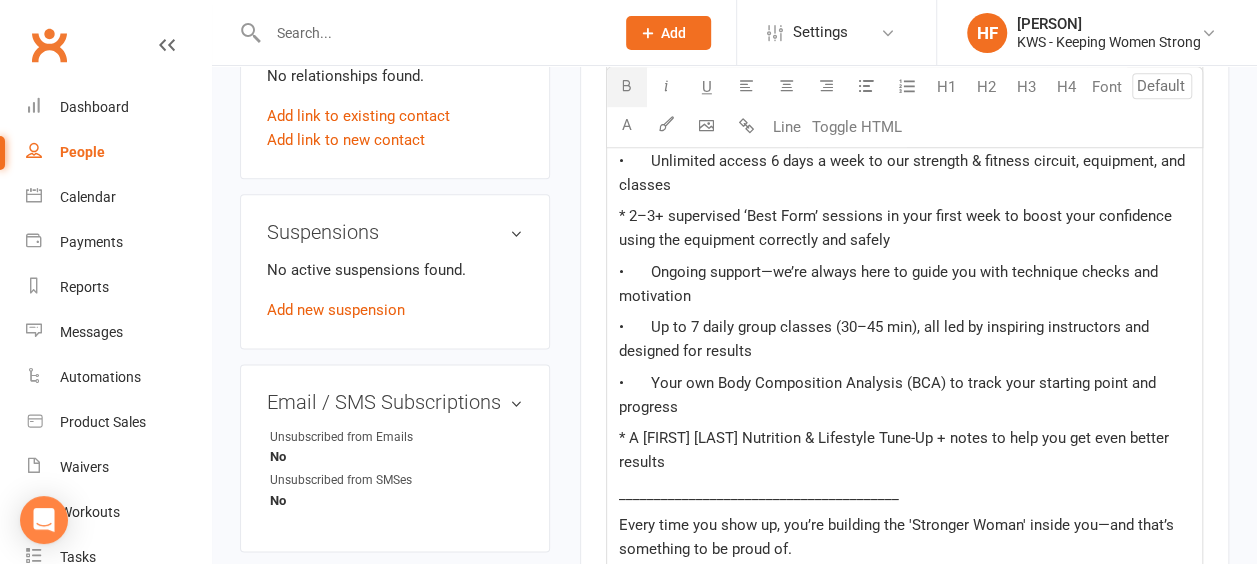 scroll, scrollTop: 1200, scrollLeft: 0, axis: vertical 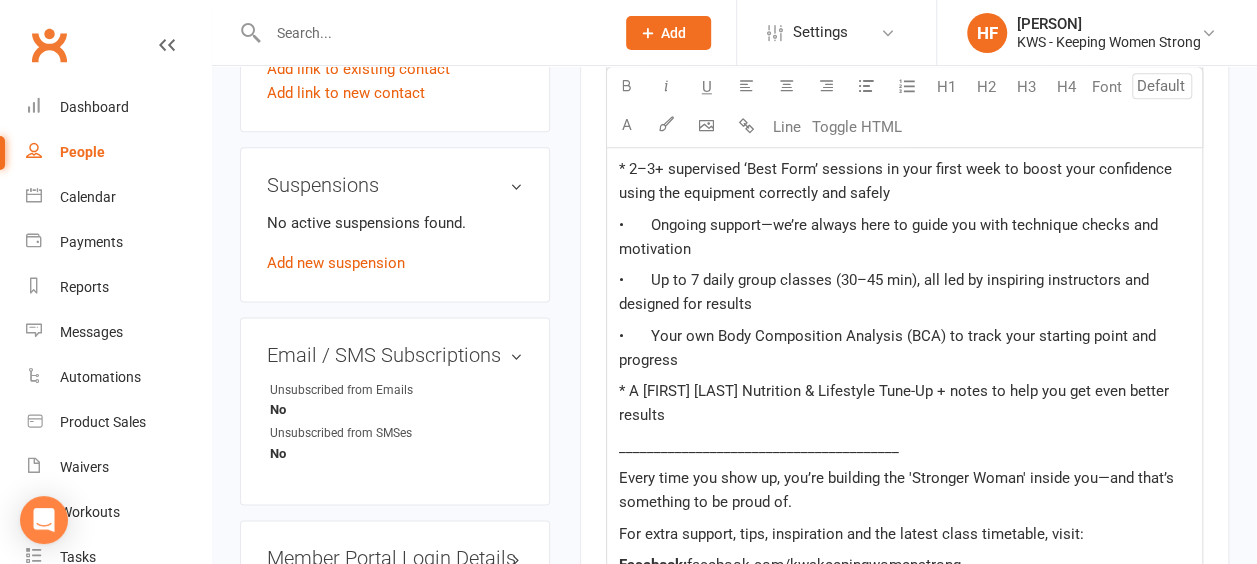 click on "* 2–3+ supervised ‘Best Form’ sessions in your first week to boost your confidence using the equipment correctly and safely" 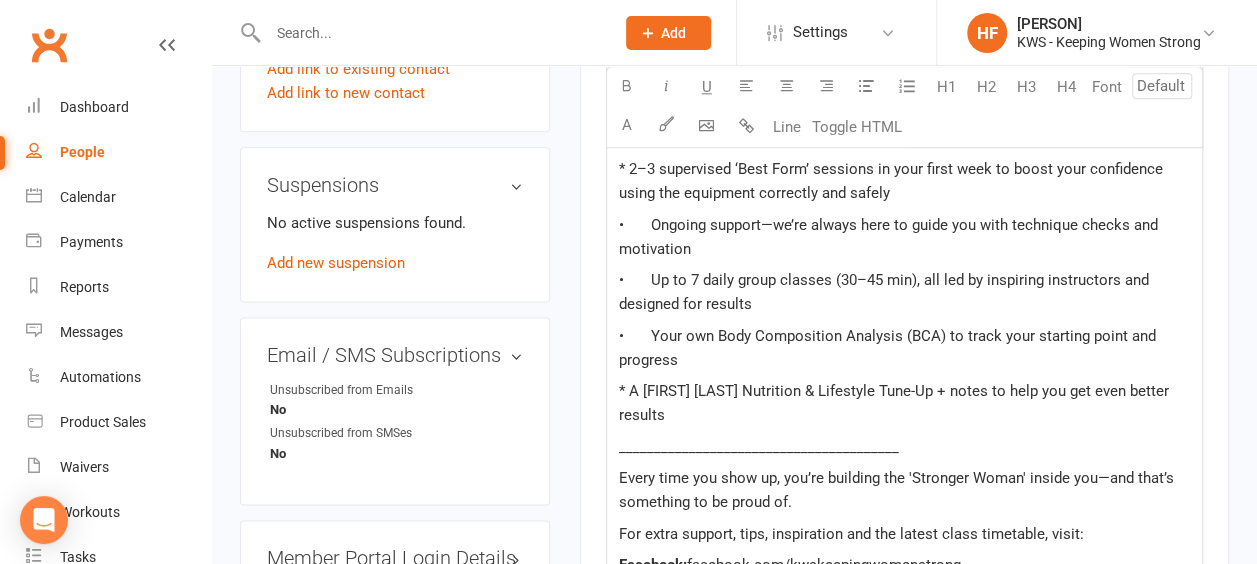 click on "•	Up to 7 daily group classes (30–45 min), all led by inspiring instructors and designed for results" 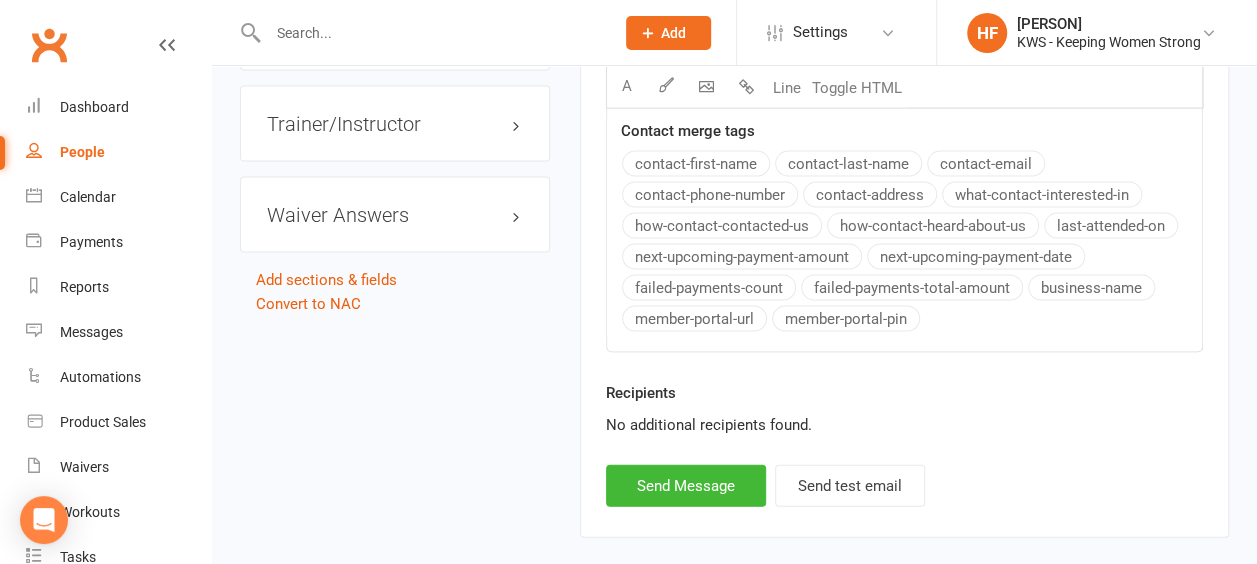 scroll, scrollTop: 2065, scrollLeft: 0, axis: vertical 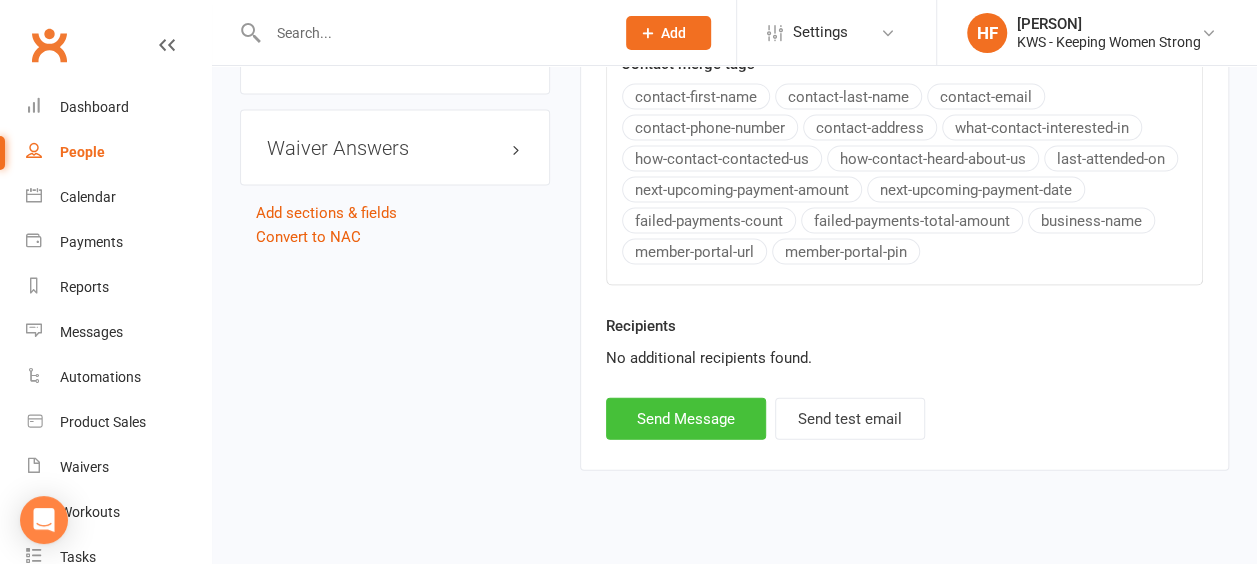 click on "Send Message" at bounding box center [686, 419] 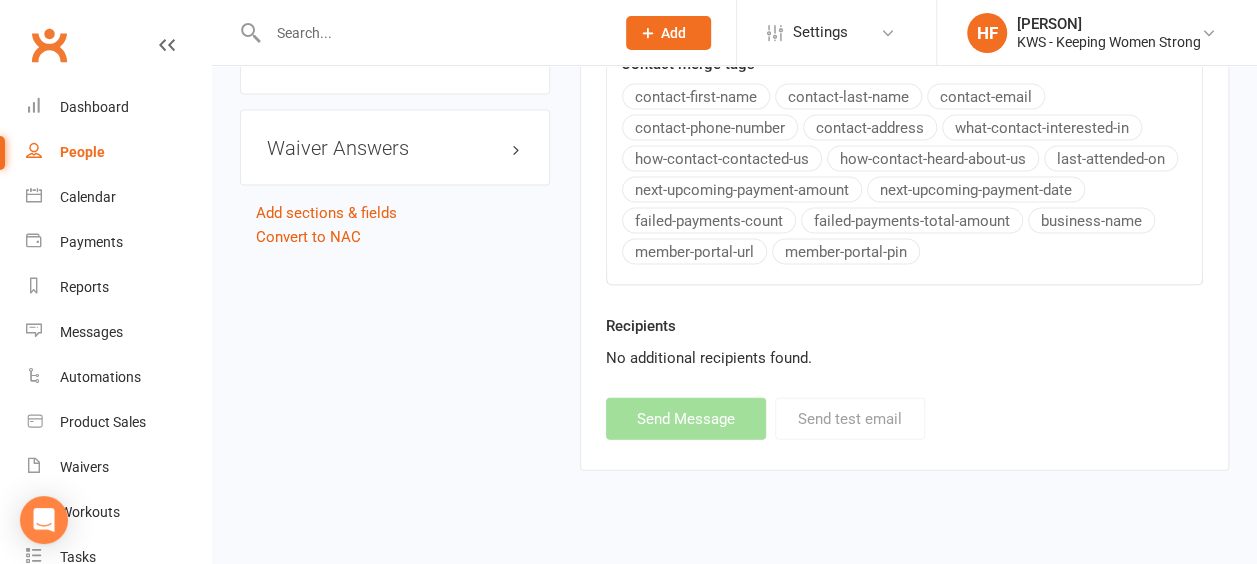 select 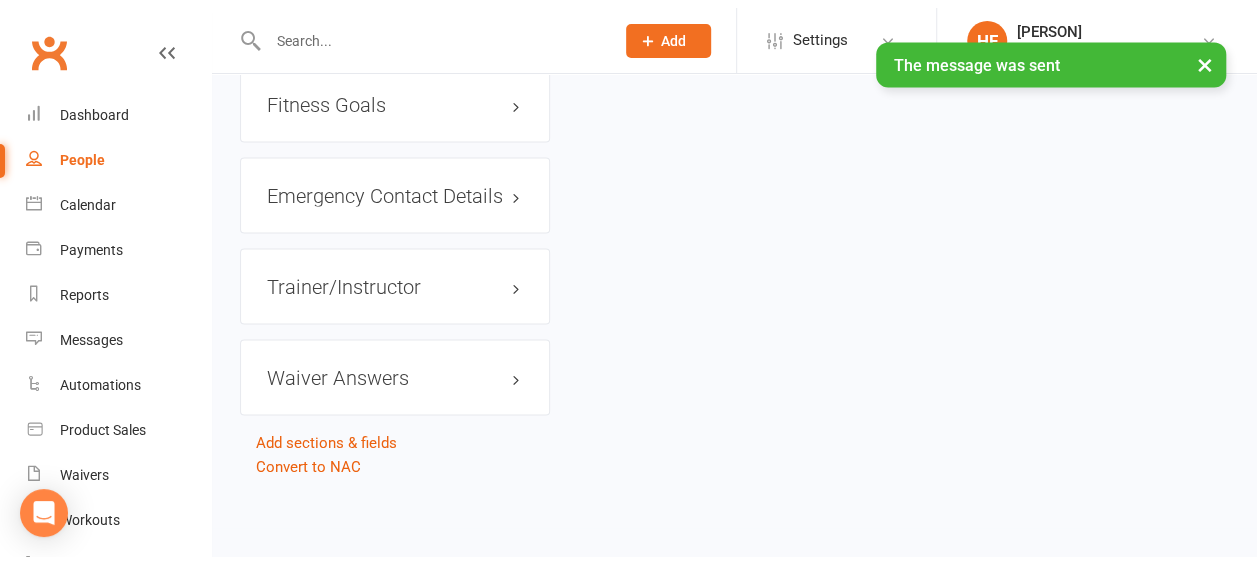 scroll, scrollTop: 1842, scrollLeft: 0, axis: vertical 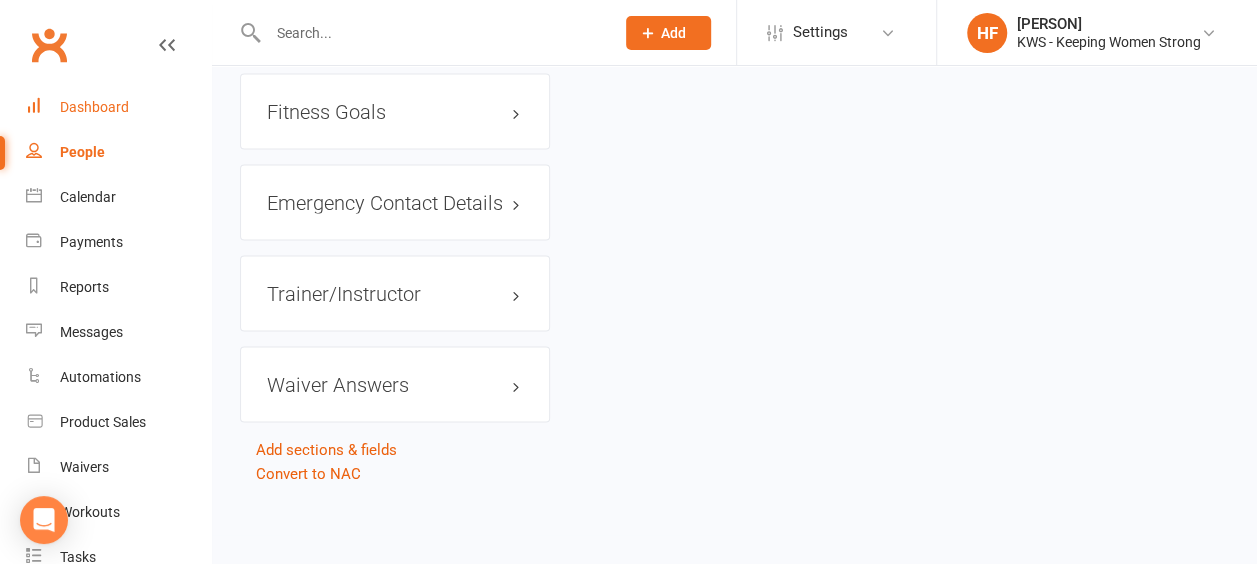 click on "Dashboard" at bounding box center (94, 107) 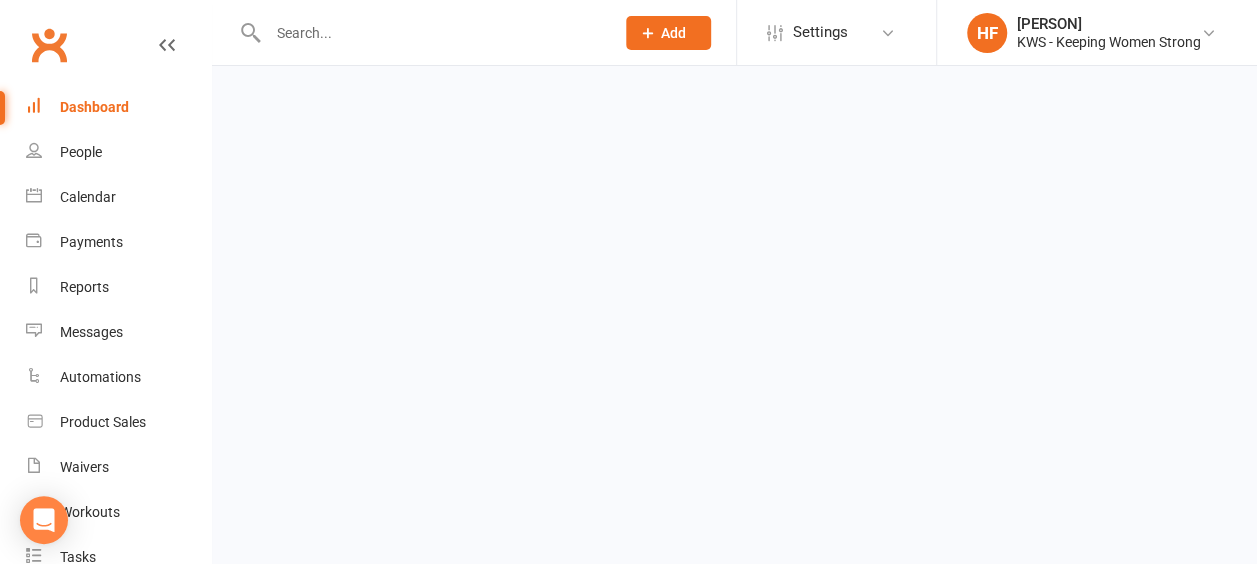 scroll, scrollTop: 0, scrollLeft: 0, axis: both 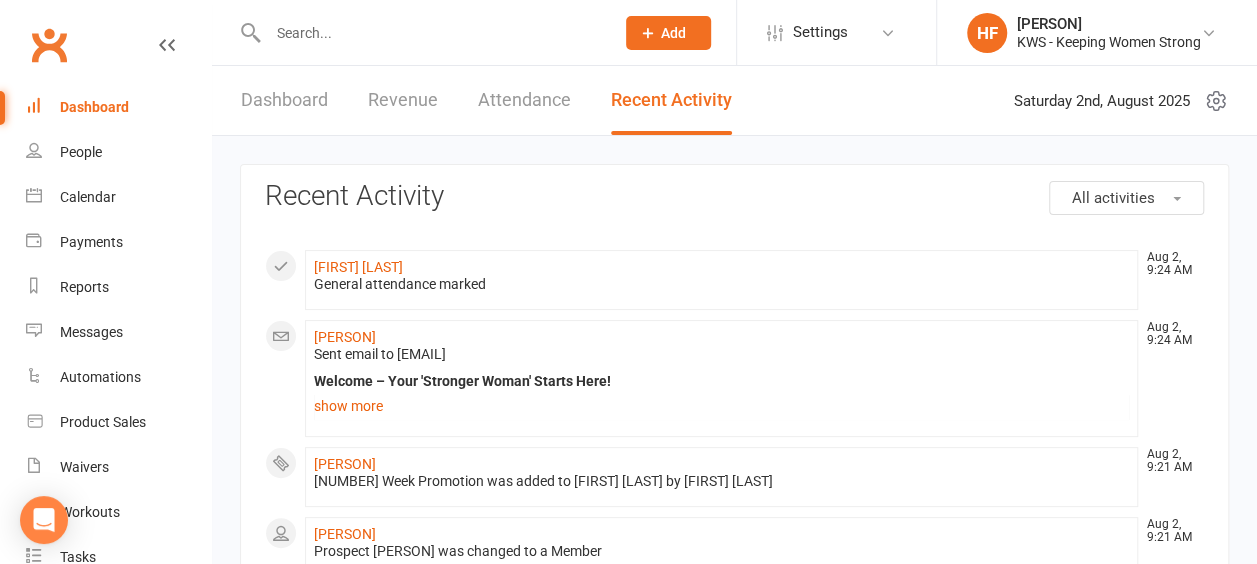 click on "Dashboard" at bounding box center [284, 100] 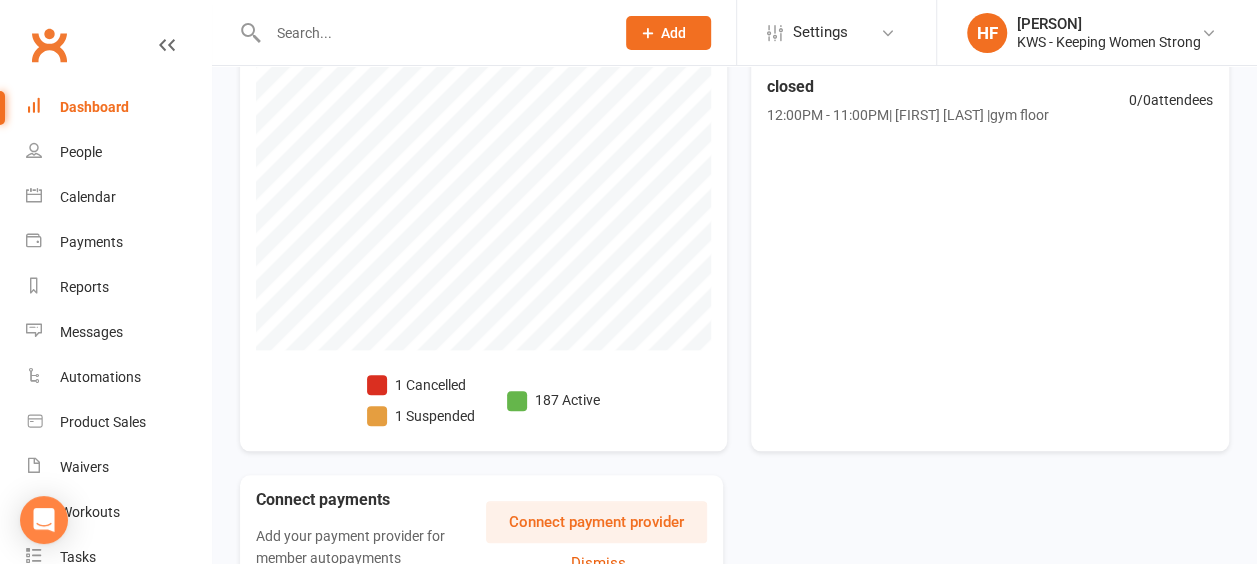 scroll, scrollTop: 844, scrollLeft: 0, axis: vertical 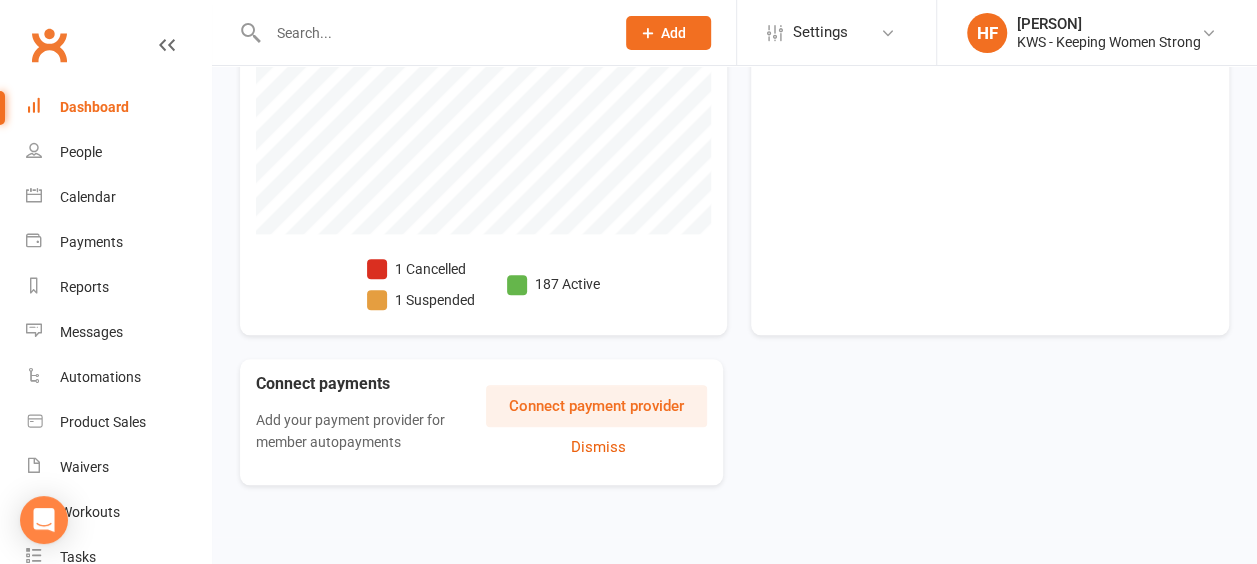 click at bounding box center (377, 269) 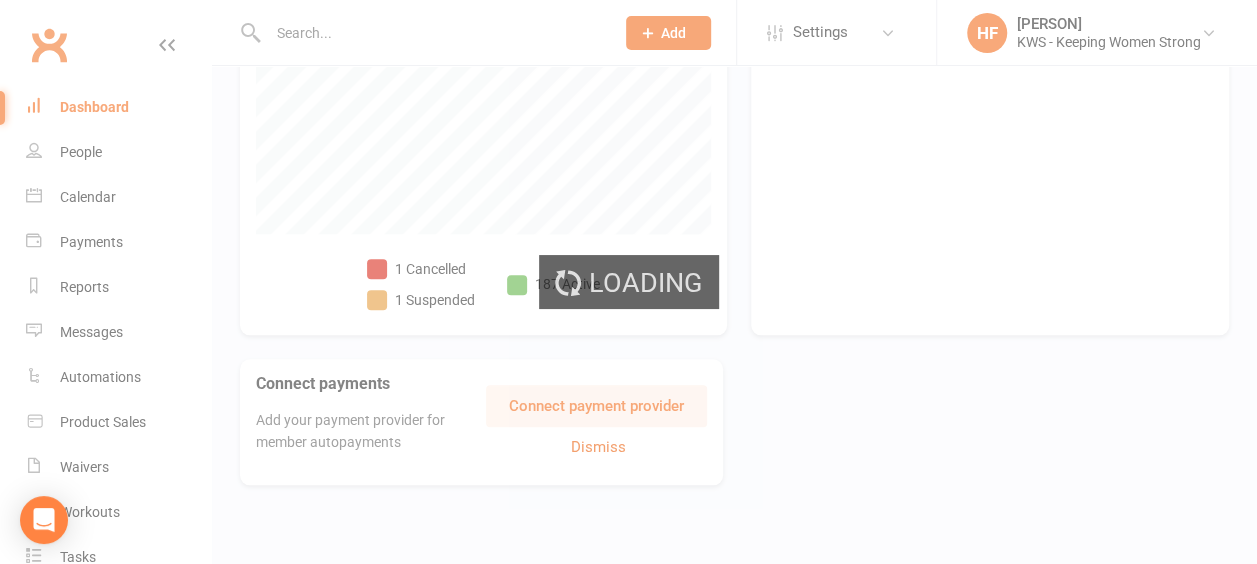 scroll, scrollTop: 0, scrollLeft: 0, axis: both 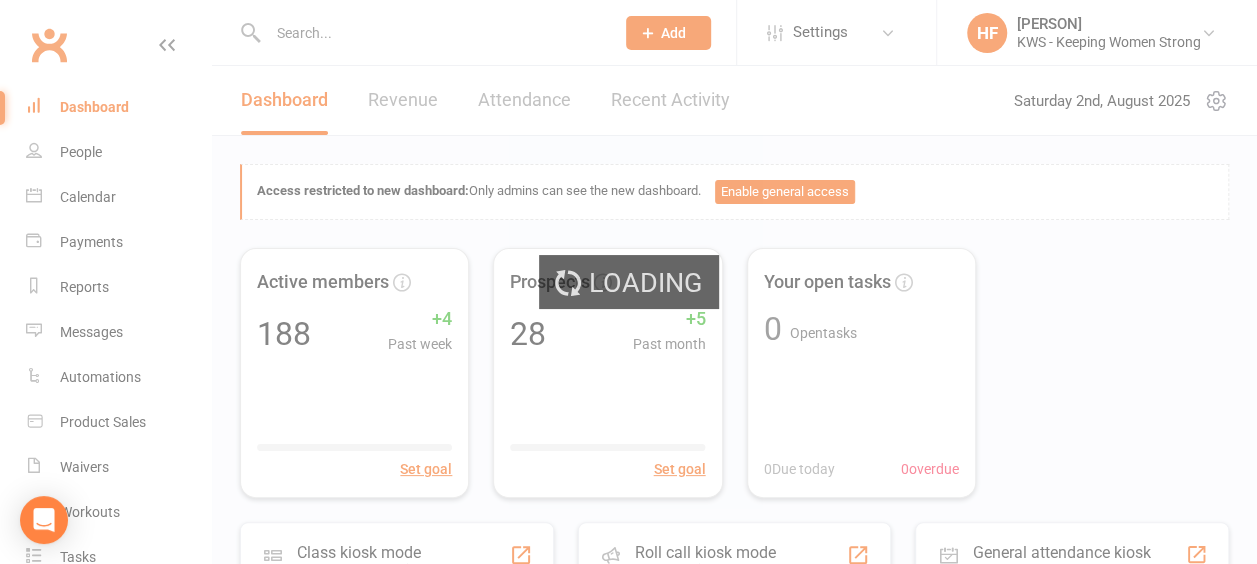 select on "no_trial" 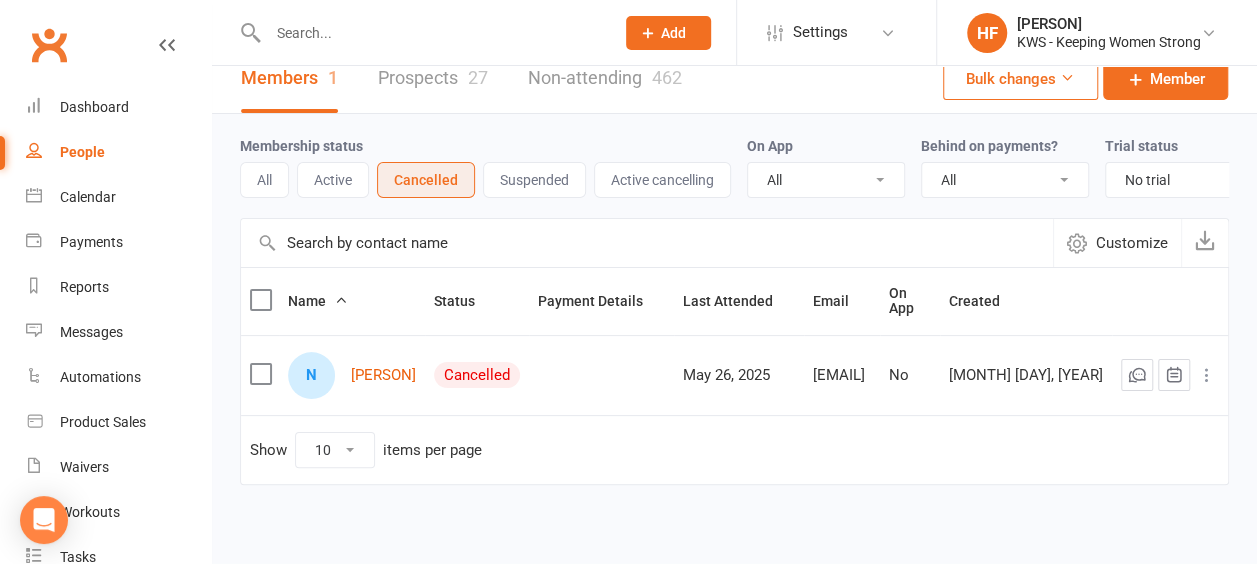 scroll, scrollTop: 0, scrollLeft: 0, axis: both 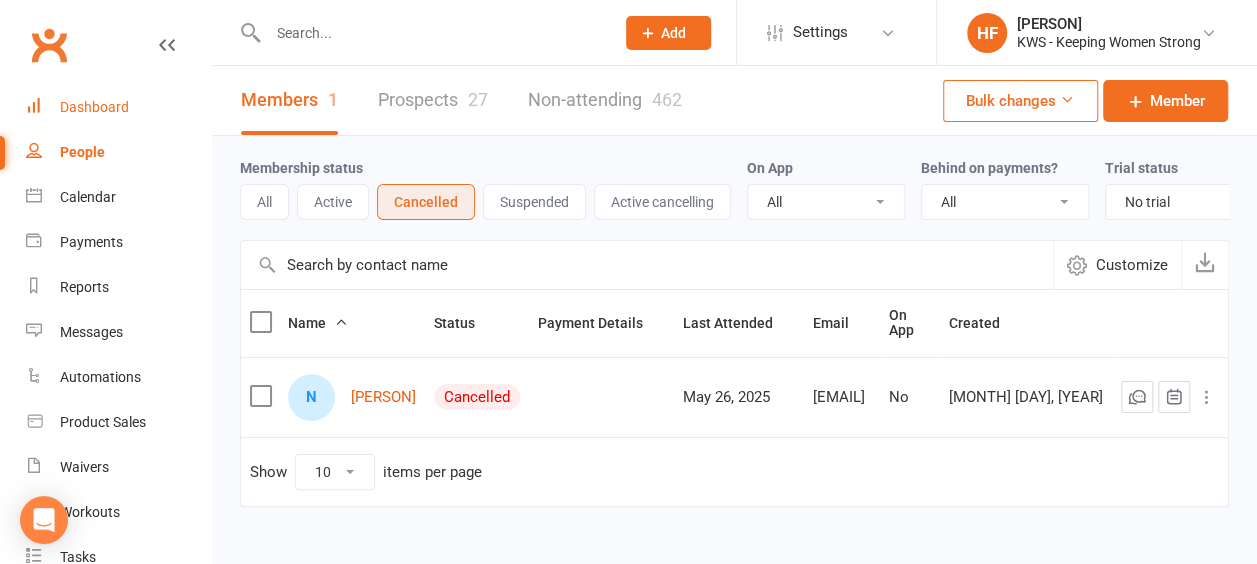 click on "Dashboard" at bounding box center [94, 107] 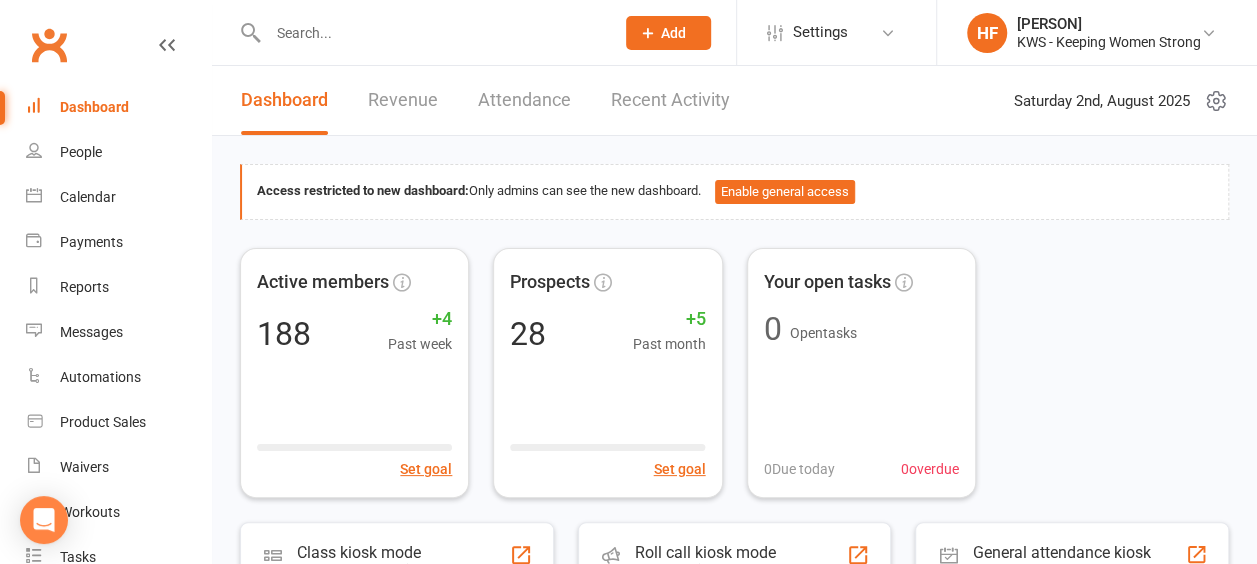 click at bounding box center [431, 33] 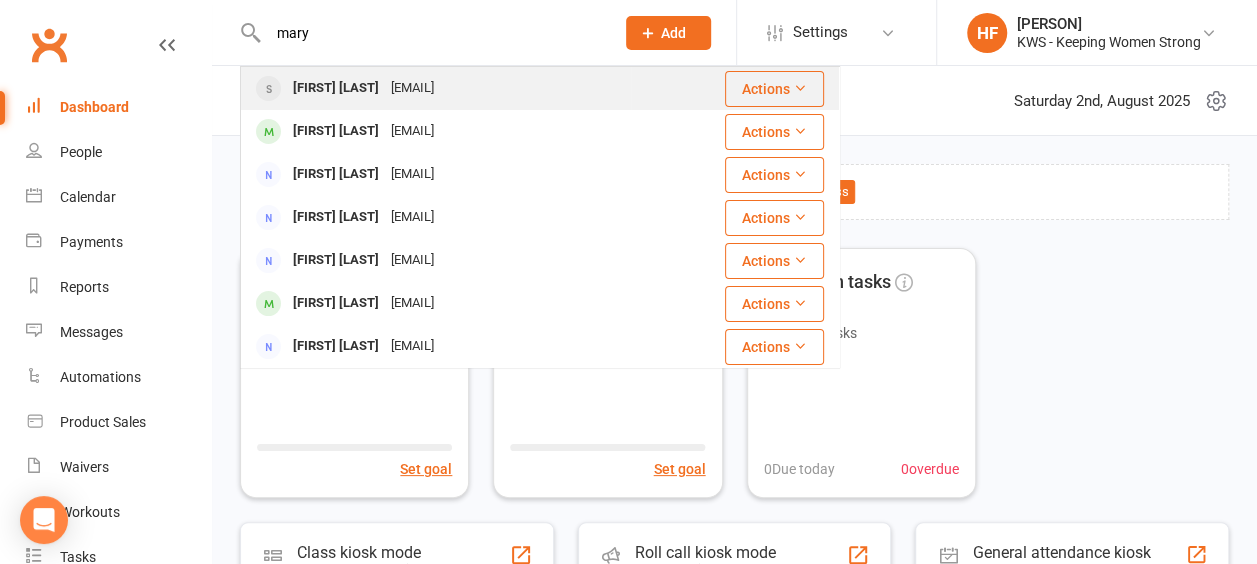 type on "mary" 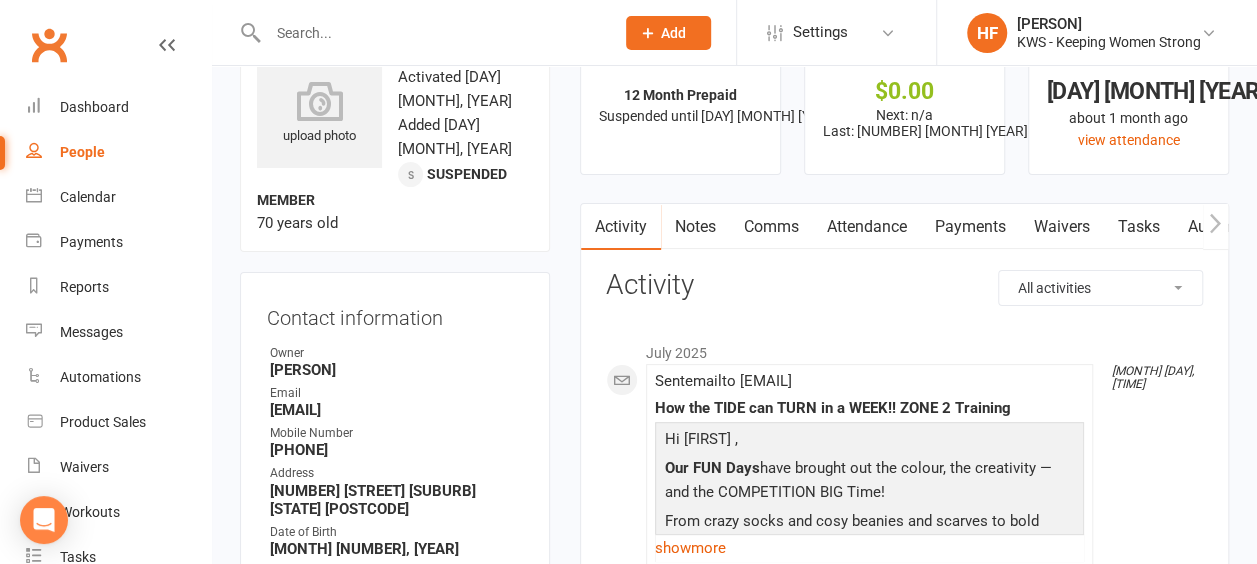 scroll, scrollTop: 0, scrollLeft: 0, axis: both 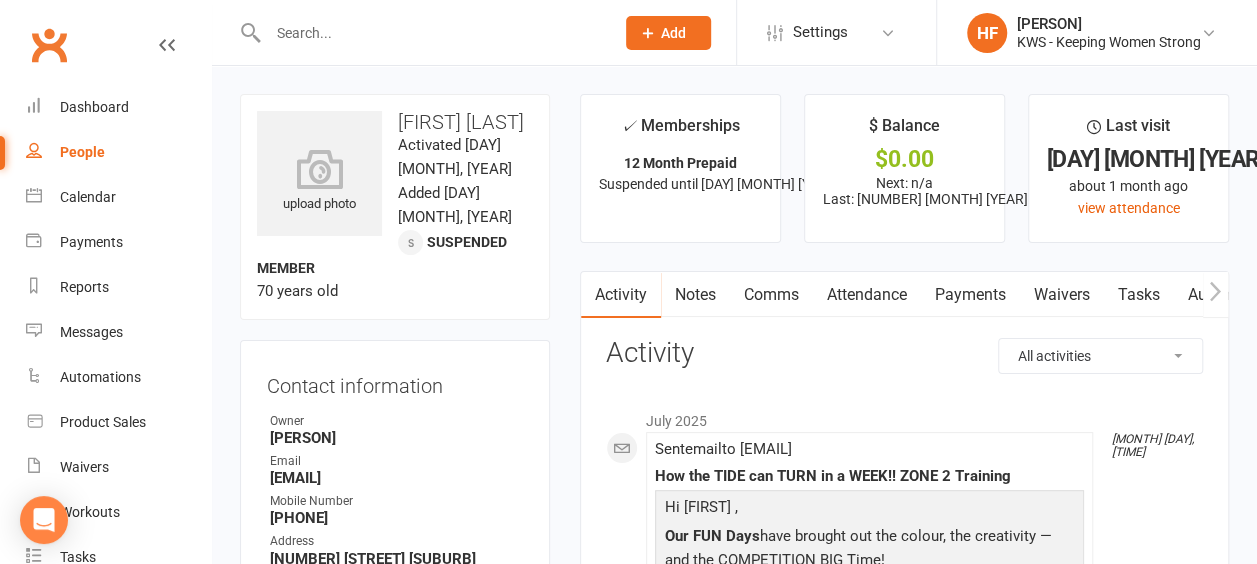 click on "Comms" at bounding box center [771, 295] 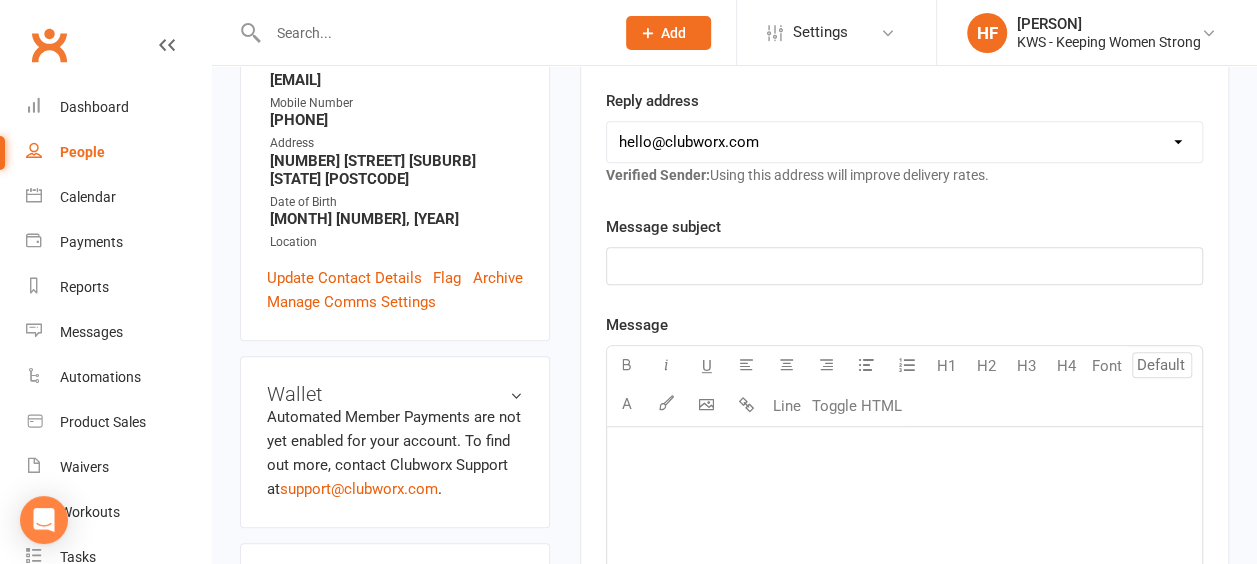 scroll, scrollTop: 400, scrollLeft: 0, axis: vertical 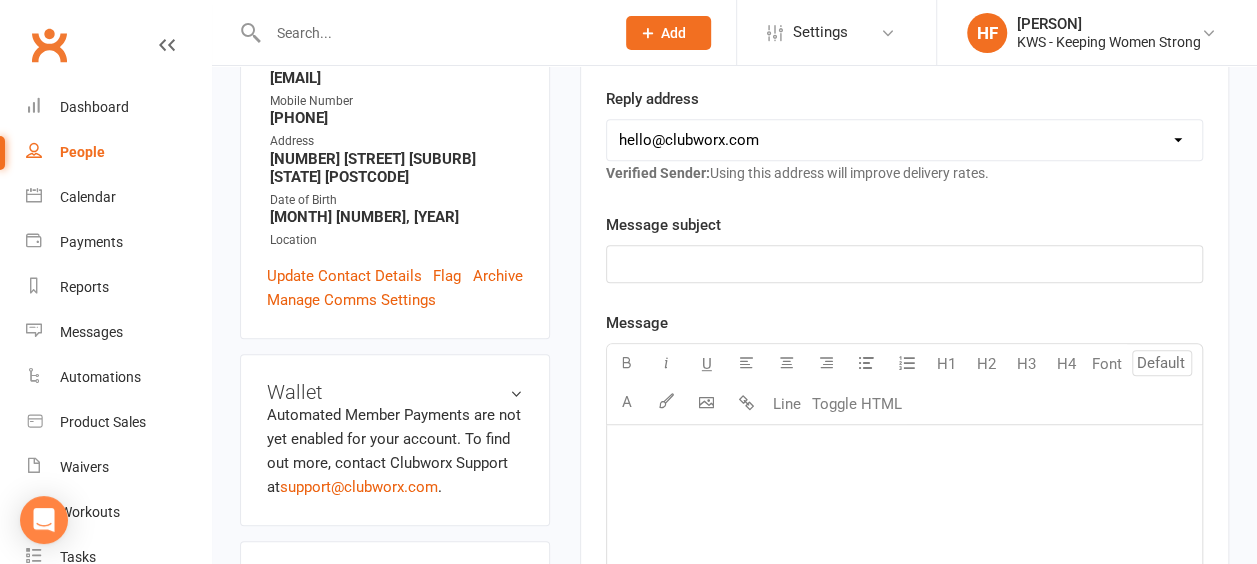 click on "﻿" 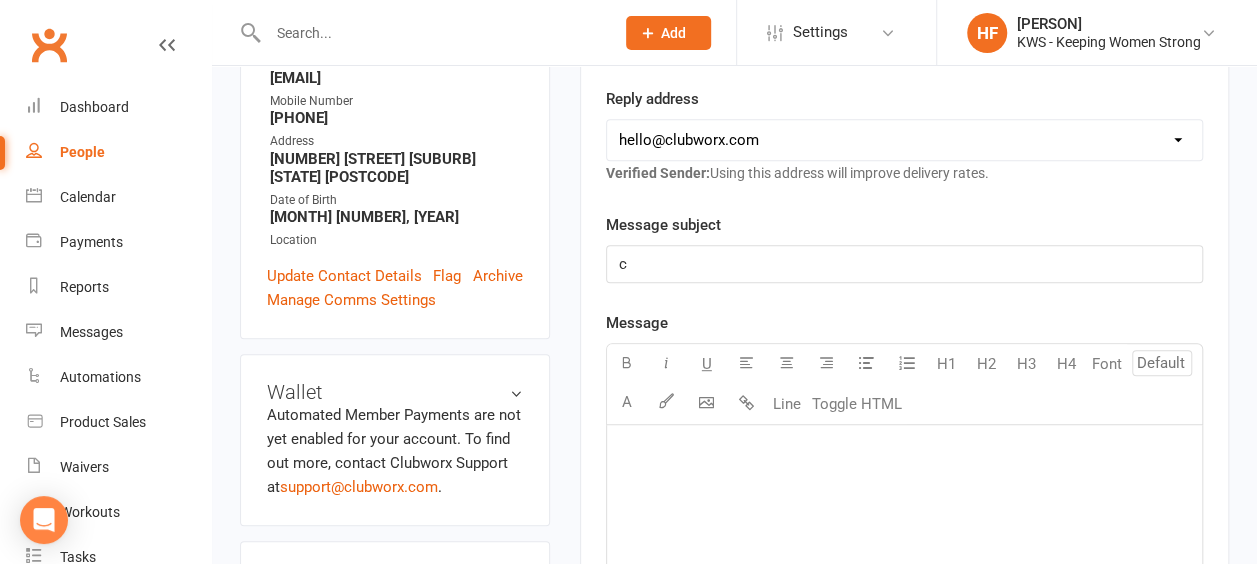 type 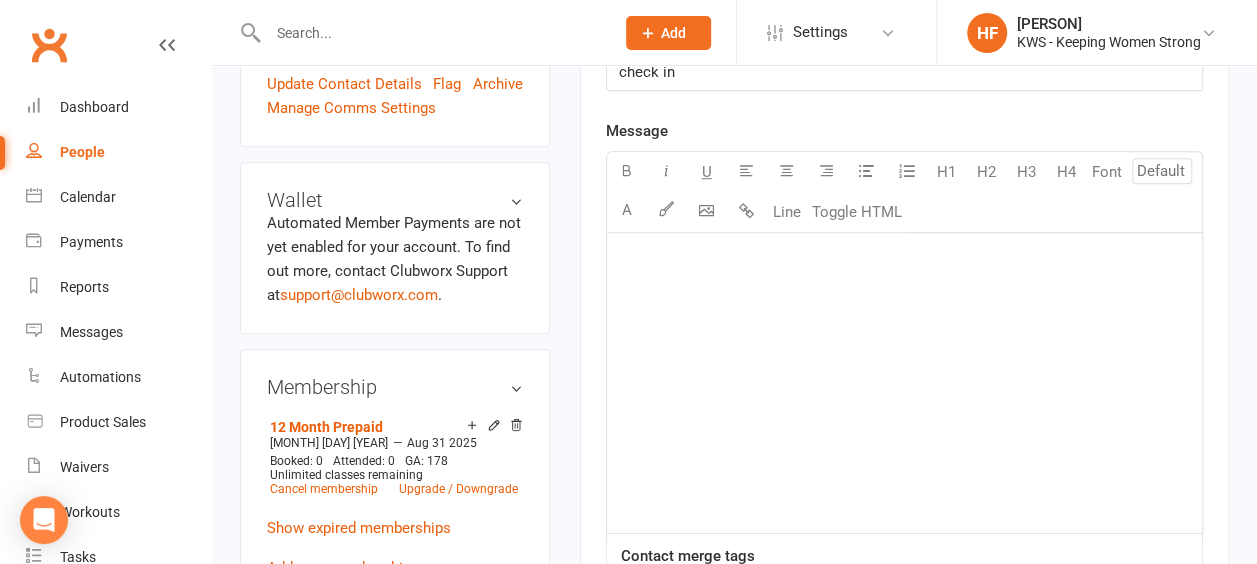 scroll, scrollTop: 600, scrollLeft: 0, axis: vertical 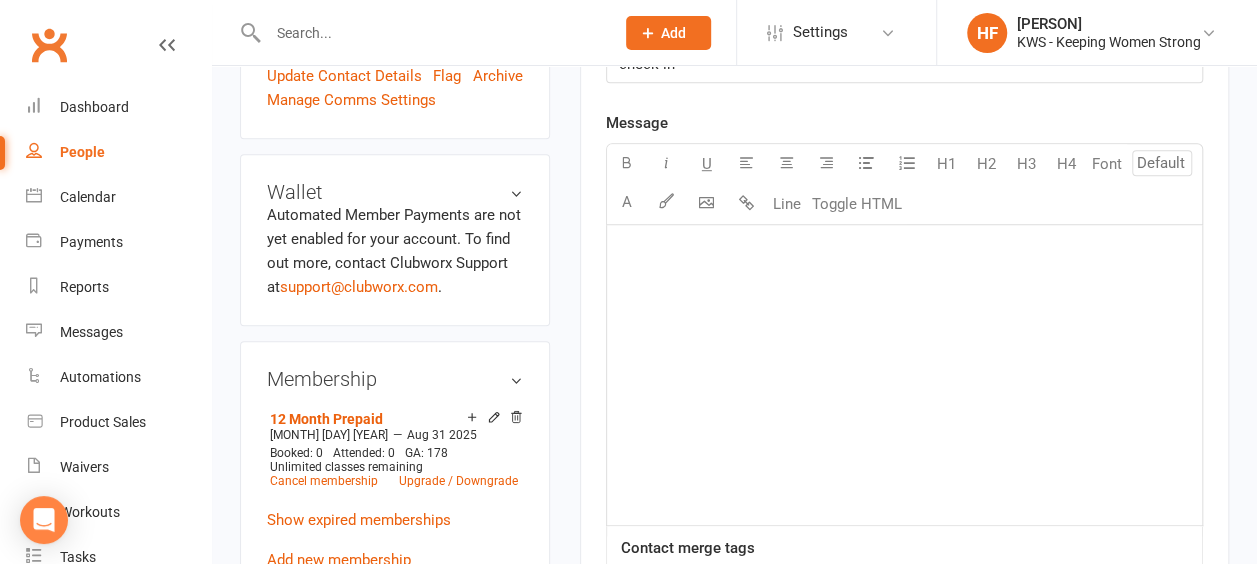click on "﻿" 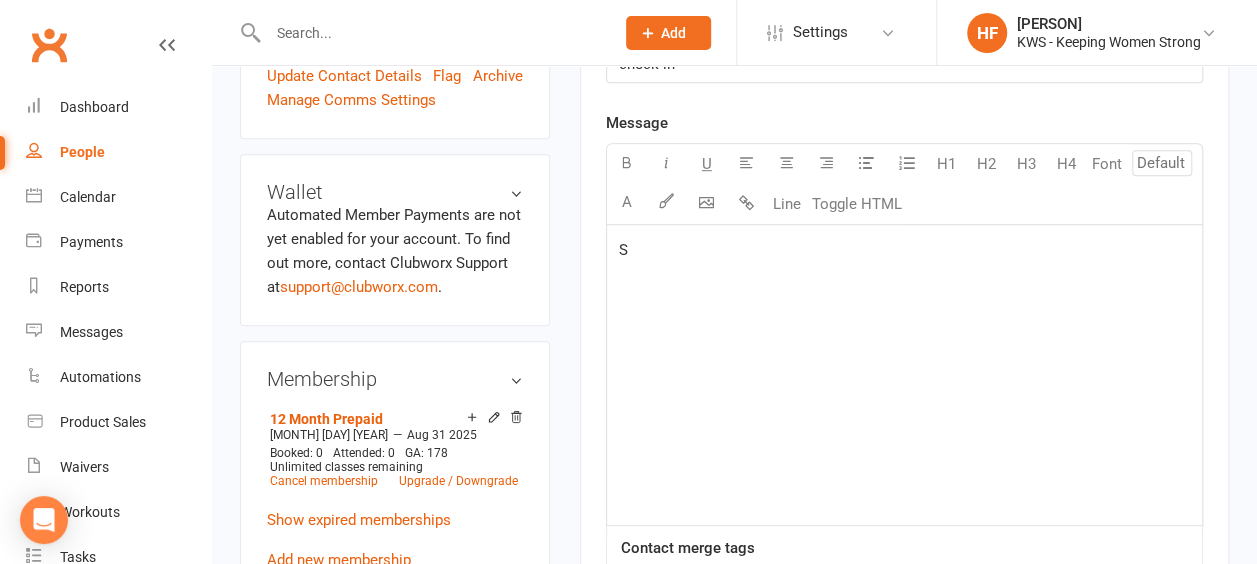 type 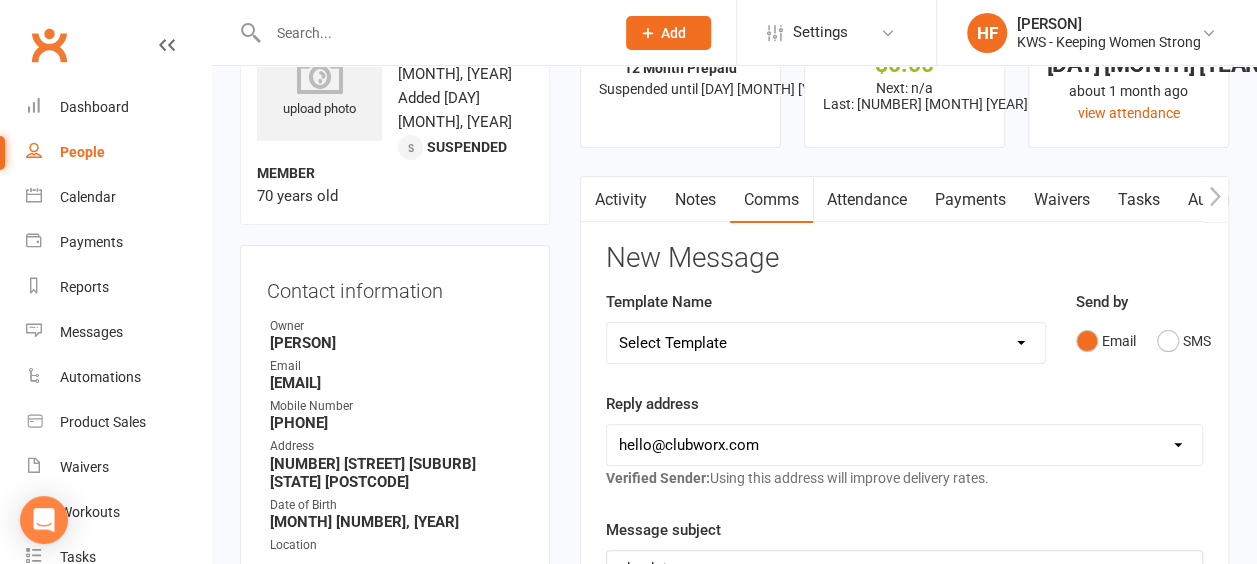 scroll, scrollTop: 0, scrollLeft: 0, axis: both 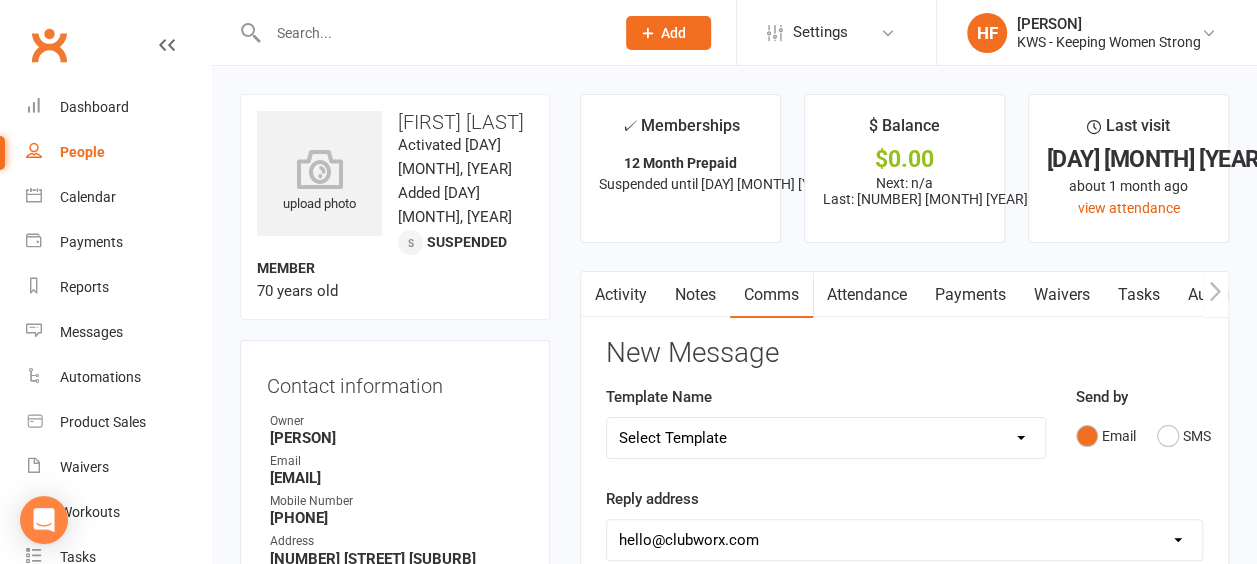 click on "Notes" at bounding box center (695, 295) 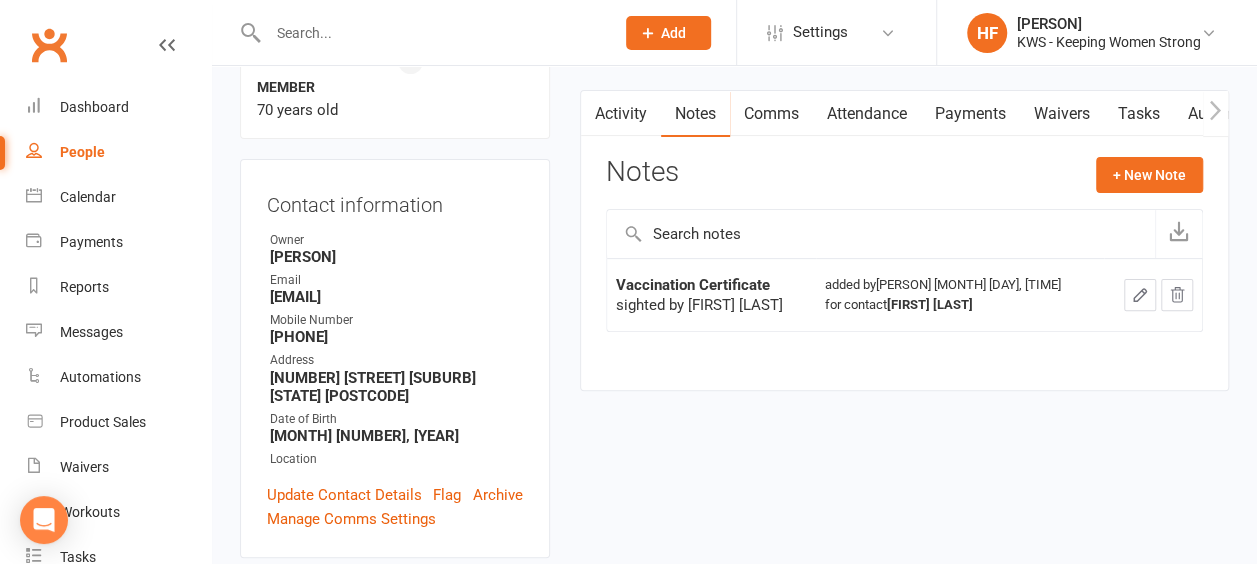scroll, scrollTop: 0, scrollLeft: 0, axis: both 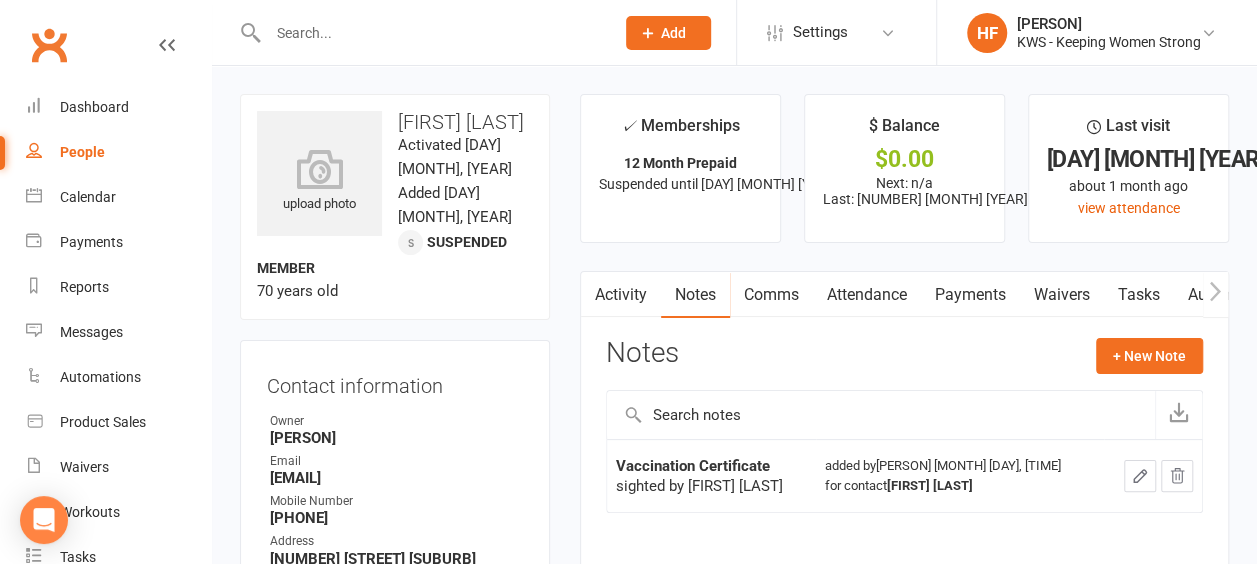 click on "Notes" at bounding box center (695, 295) 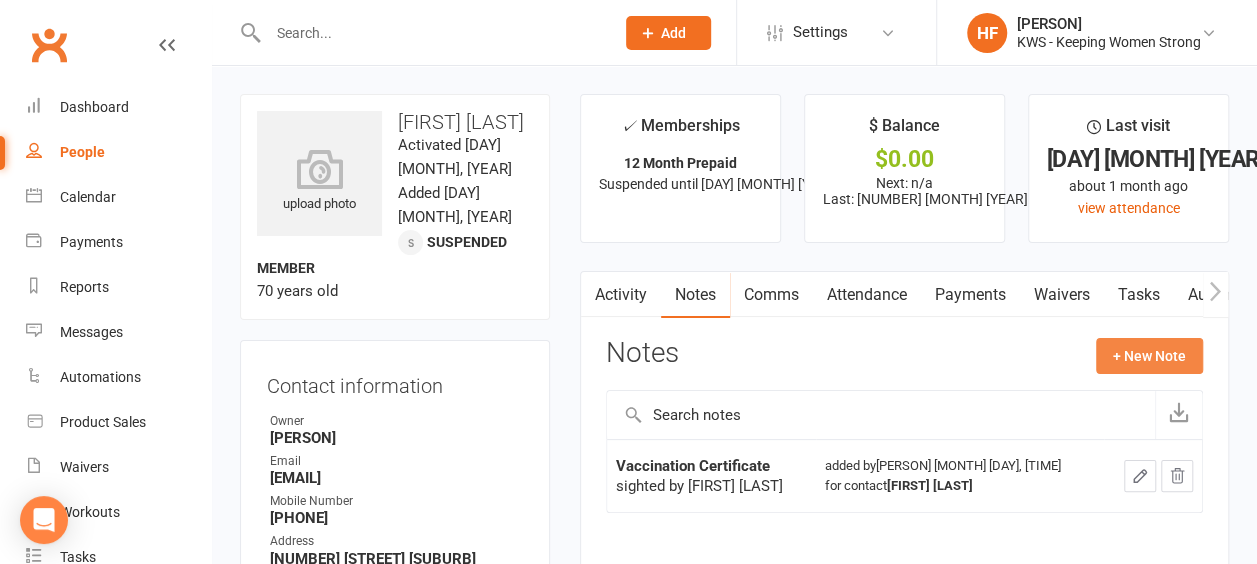 click on "+ New Note" at bounding box center [1149, 356] 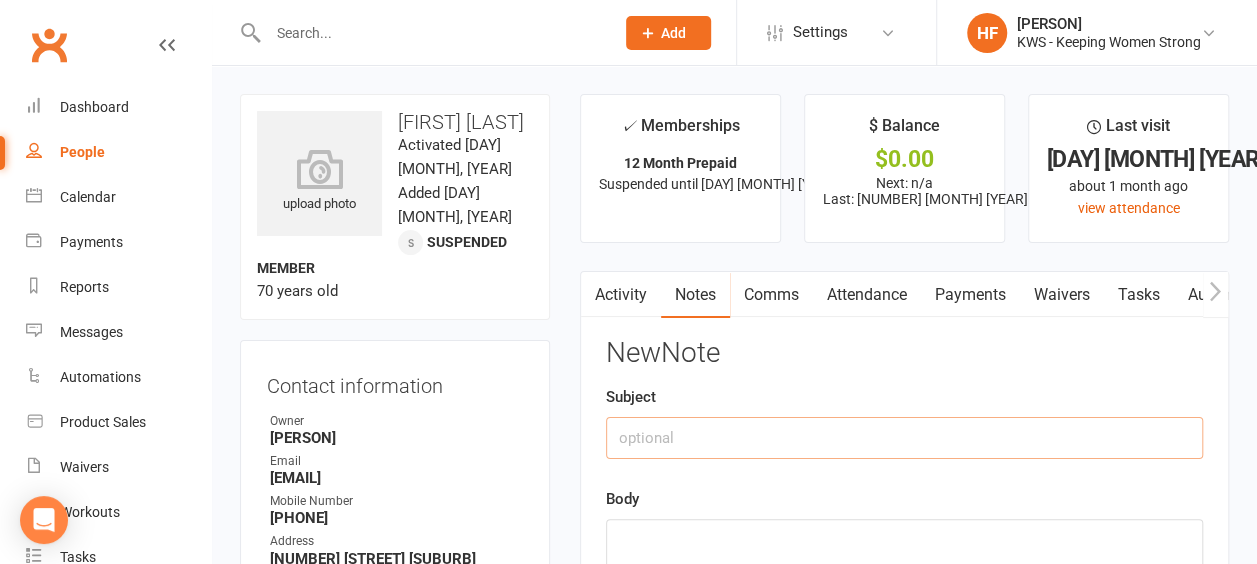 click at bounding box center [904, 438] 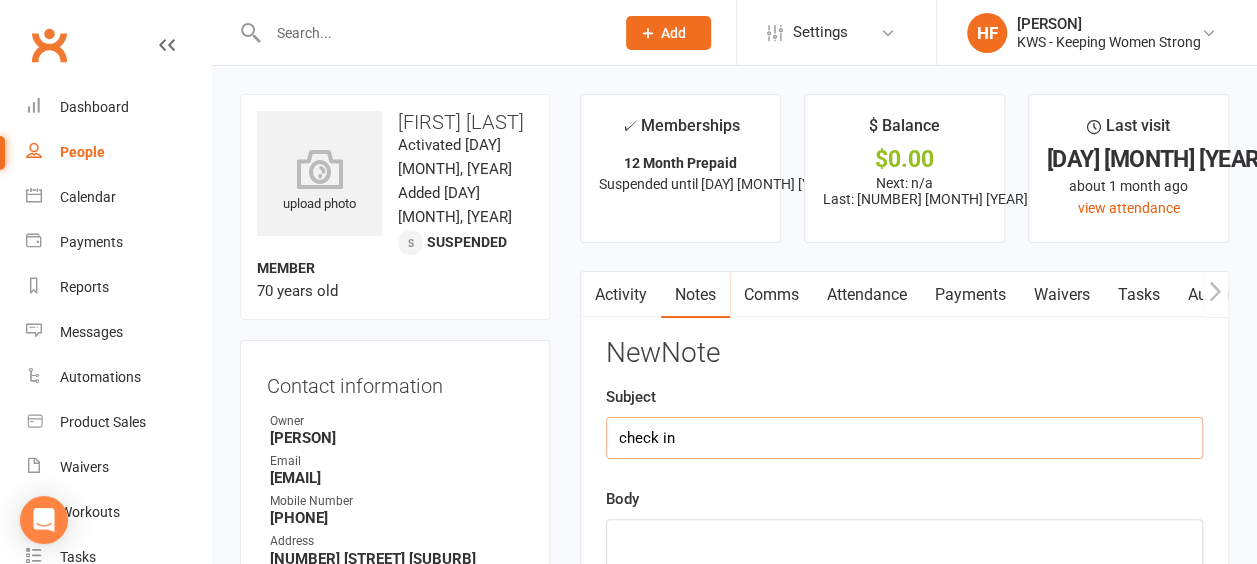 type on "check in" 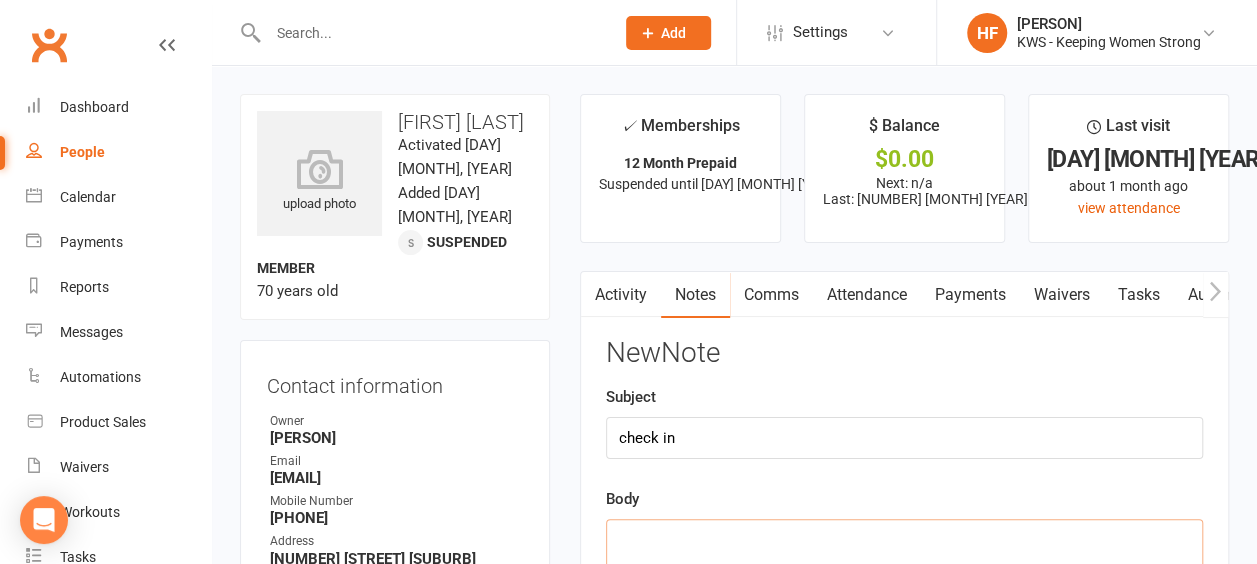 click at bounding box center (904, 552) 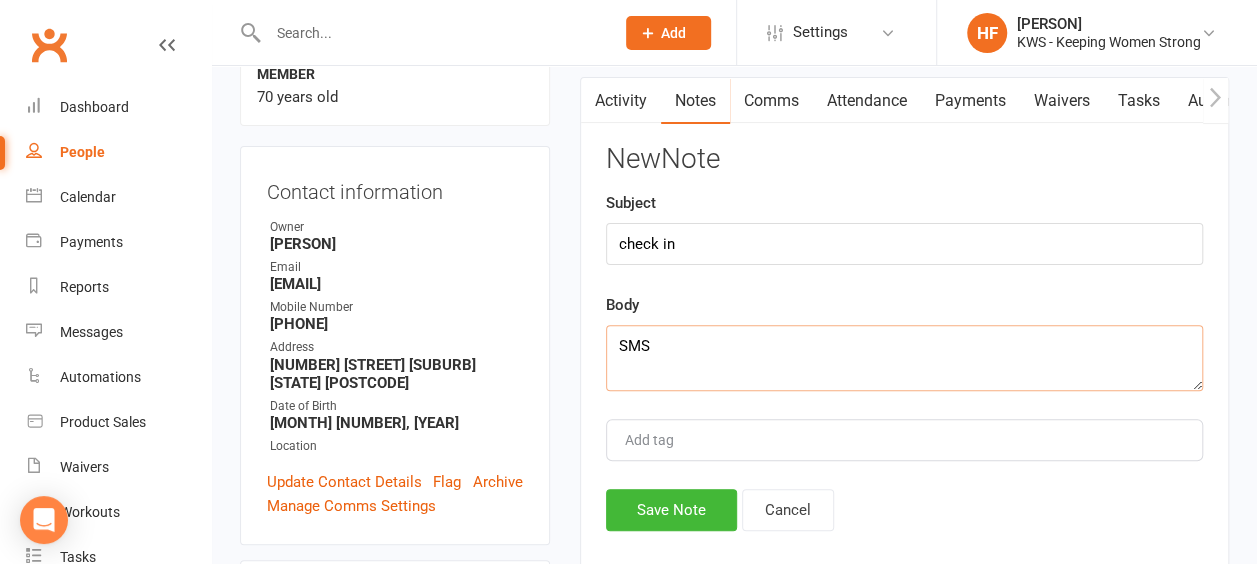 scroll, scrollTop: 200, scrollLeft: 0, axis: vertical 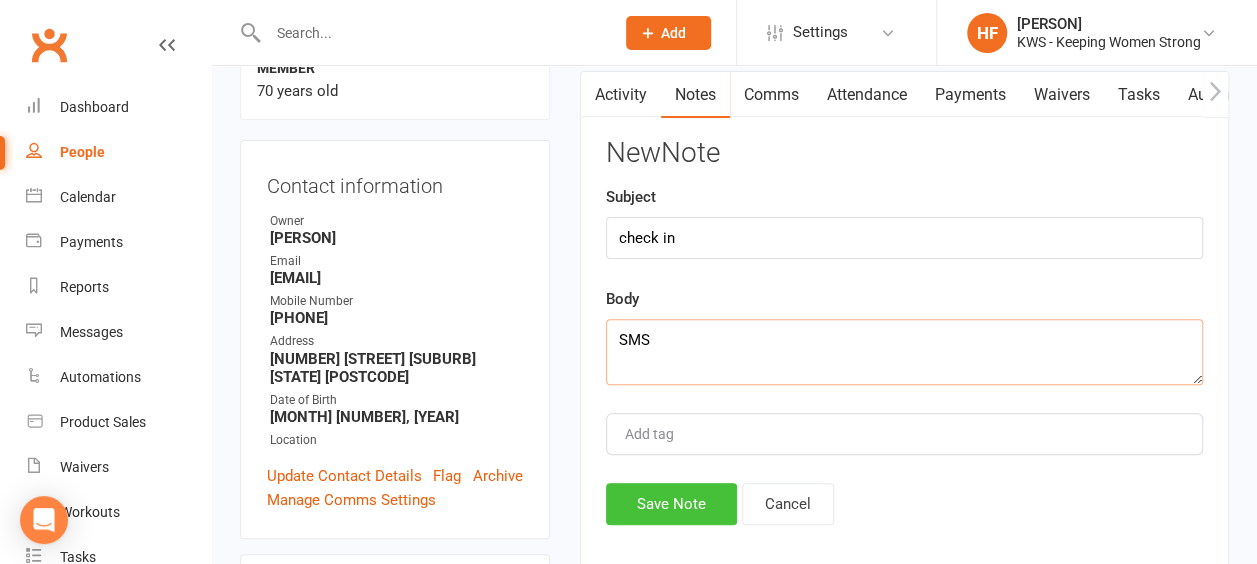 type on "SMS" 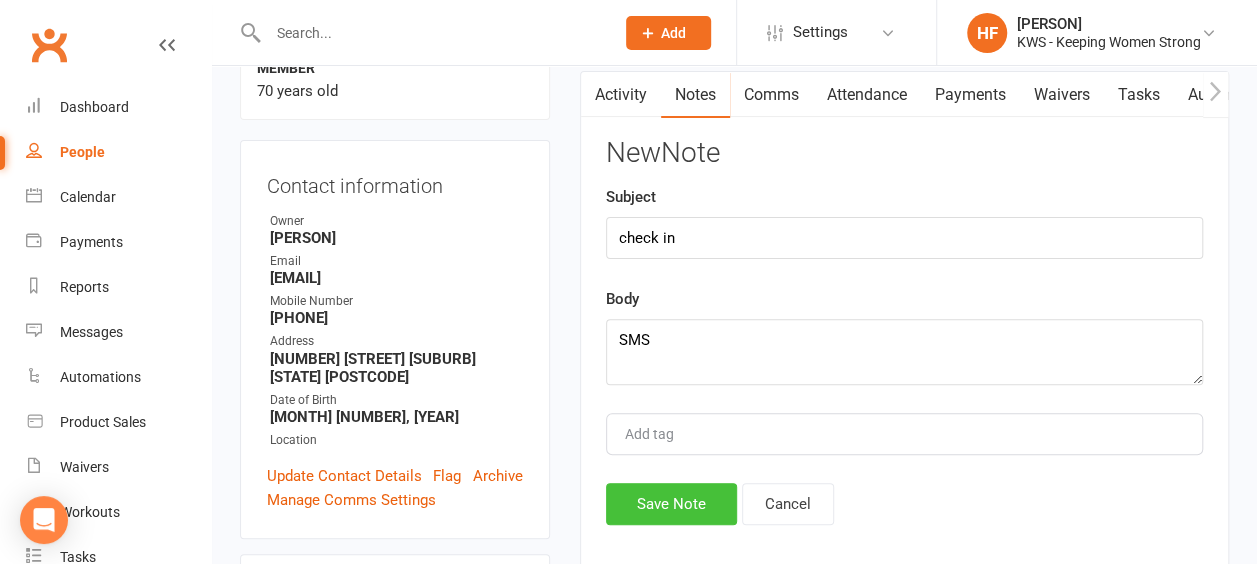 click on "Save Note" at bounding box center (671, 504) 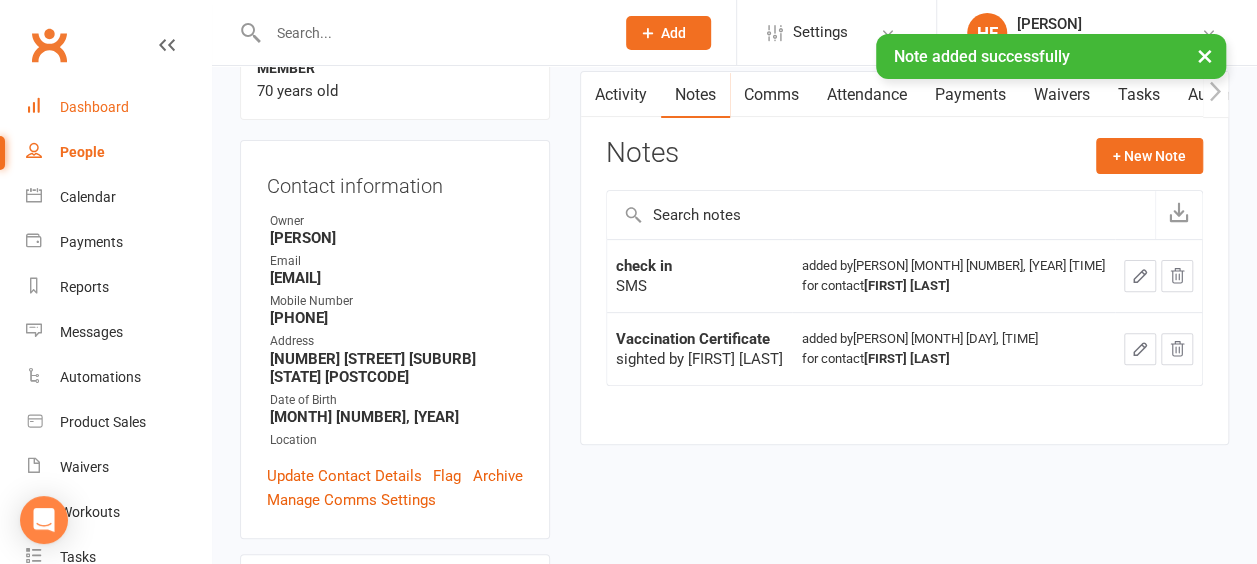 click on "Dashboard" at bounding box center (94, 107) 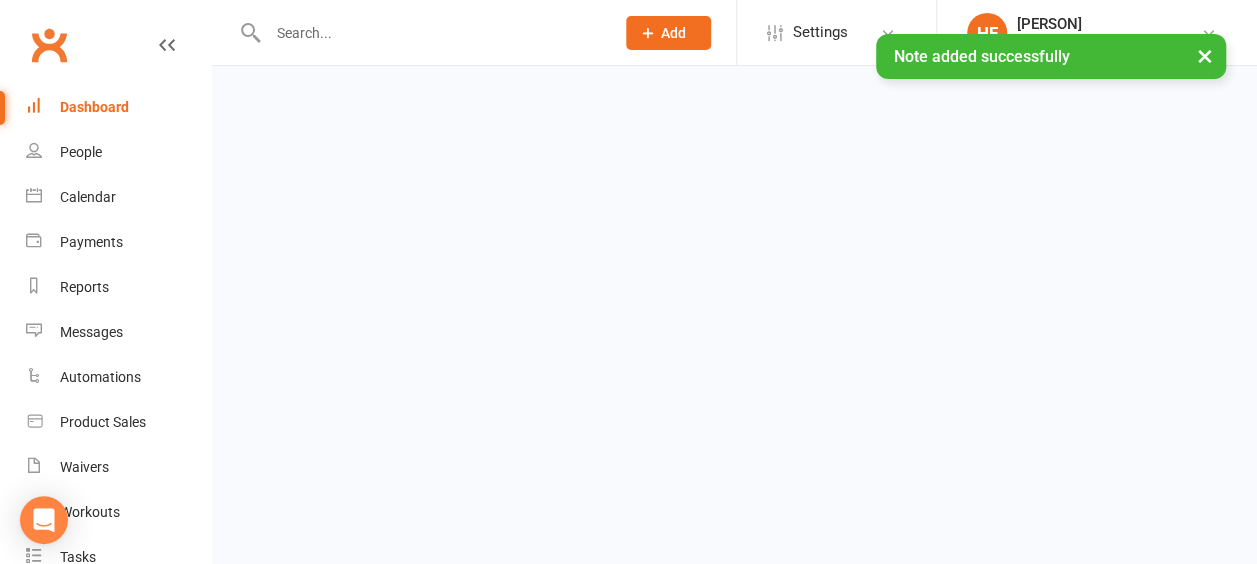 scroll, scrollTop: 0, scrollLeft: 0, axis: both 